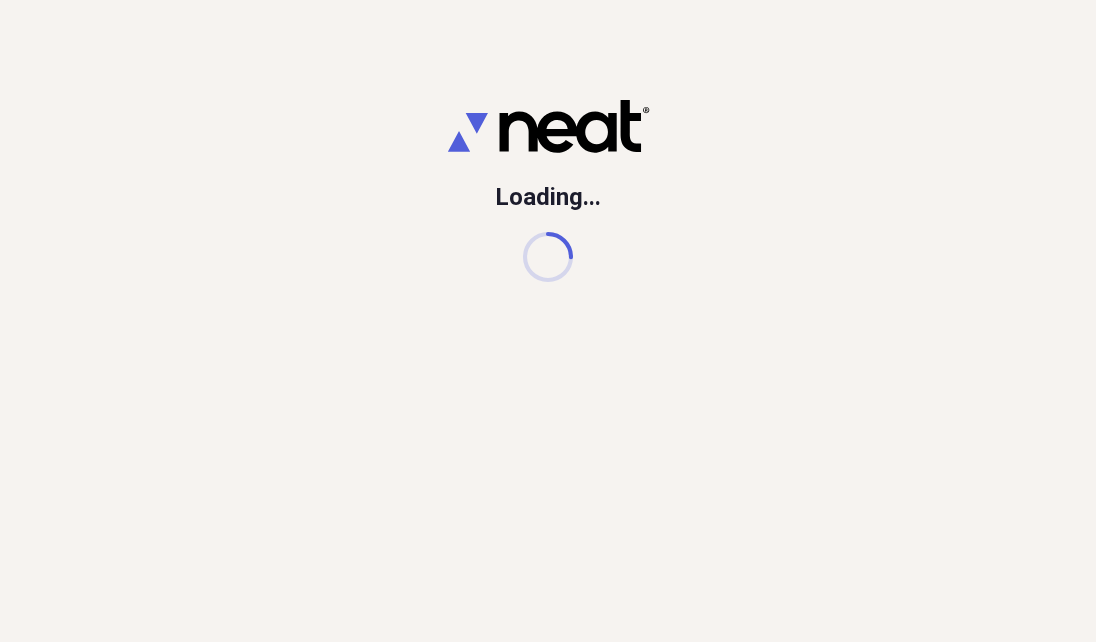 scroll, scrollTop: 0, scrollLeft: 0, axis: both 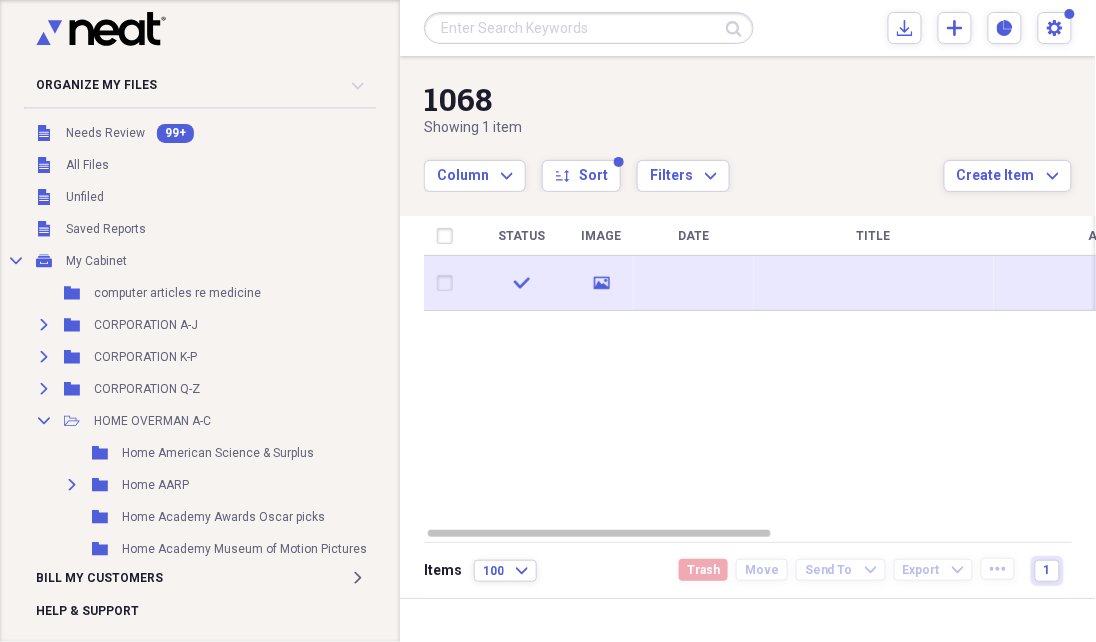 click on "media" at bounding box center (601, 283) 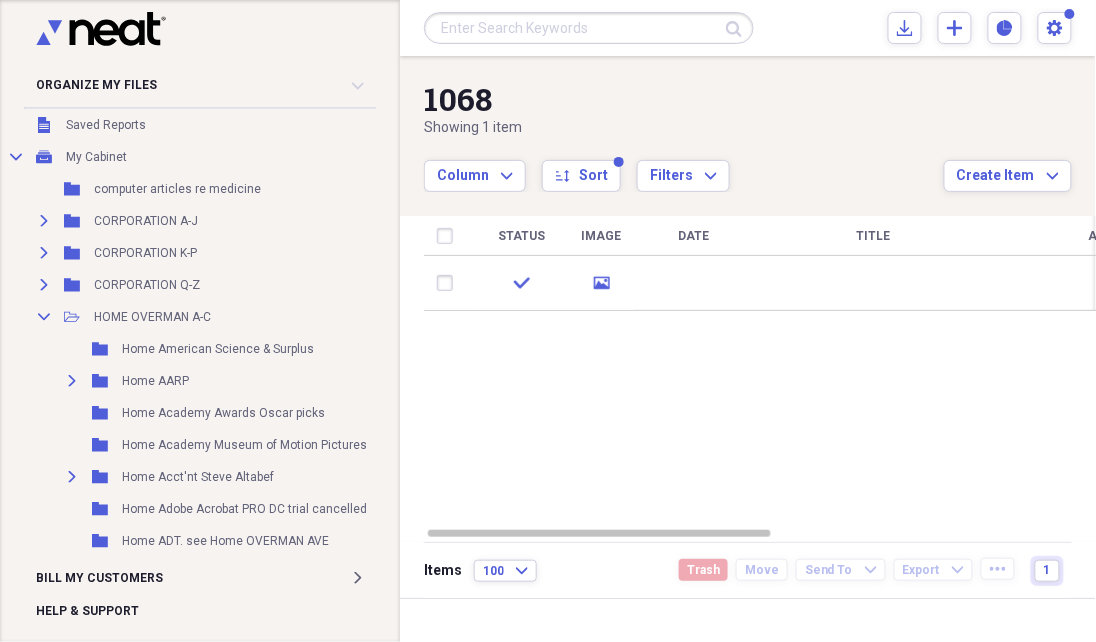 scroll, scrollTop: 103, scrollLeft: 0, axis: vertical 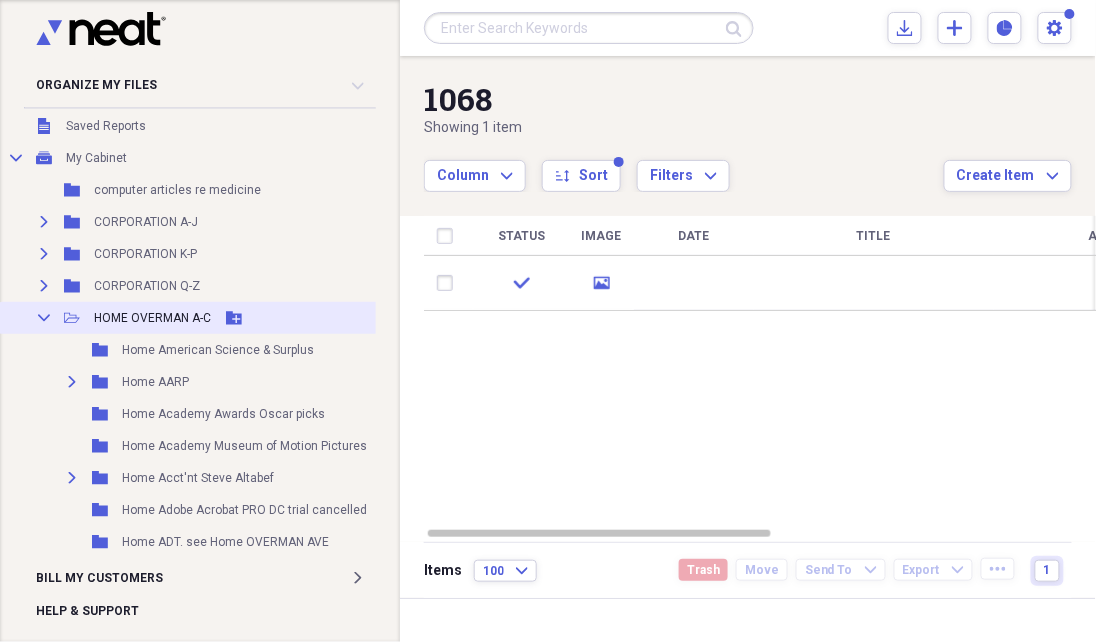click on "Collapse" 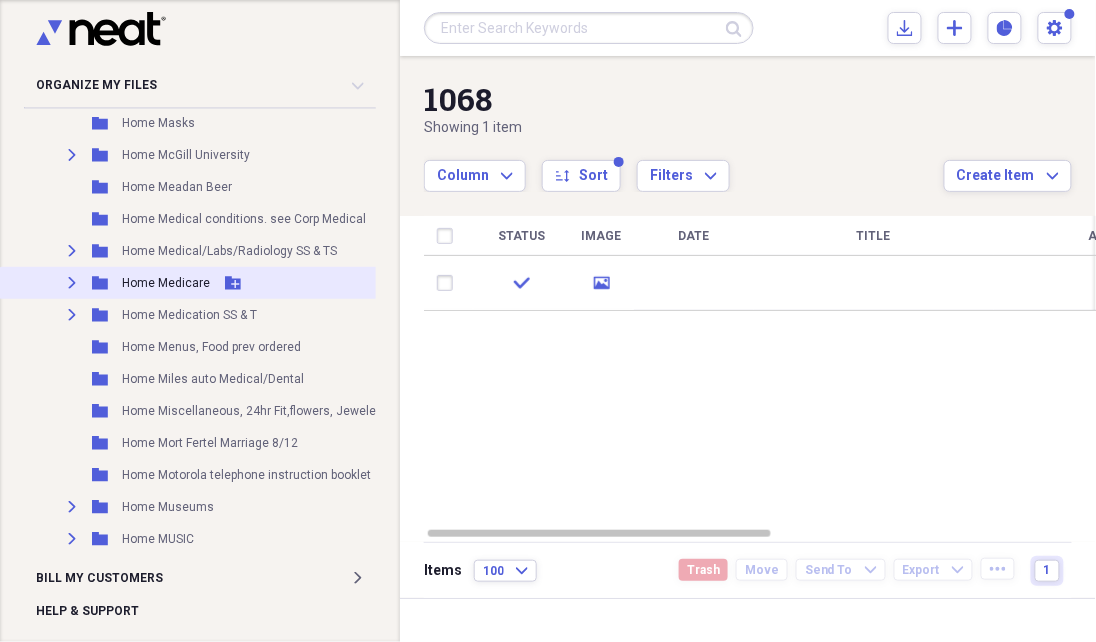 scroll, scrollTop: 618, scrollLeft: 2, axis: both 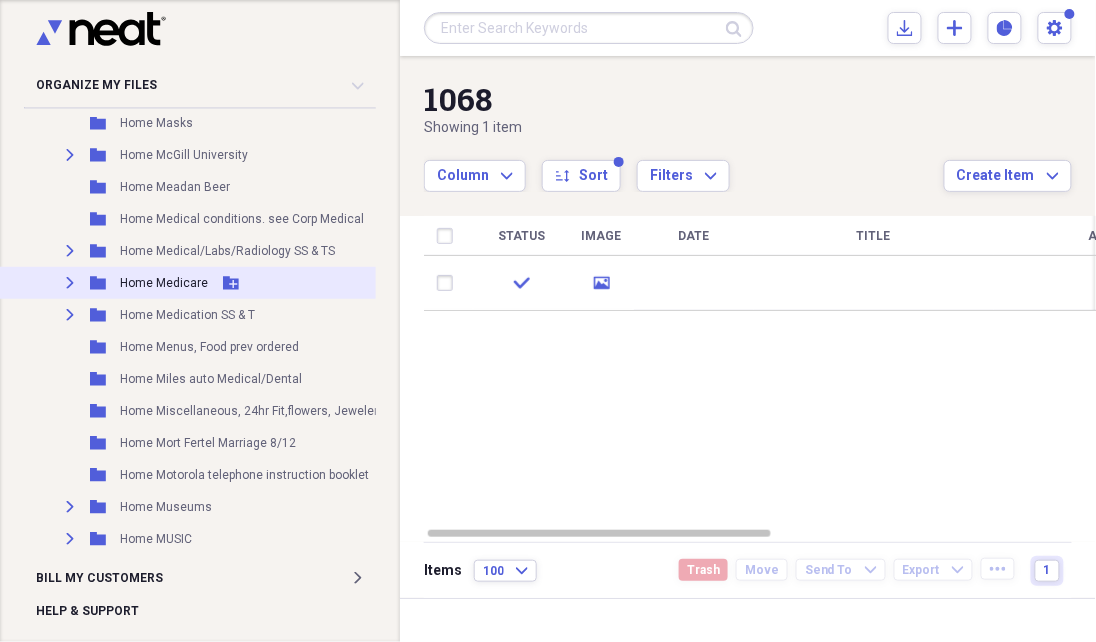 click on "Expand" 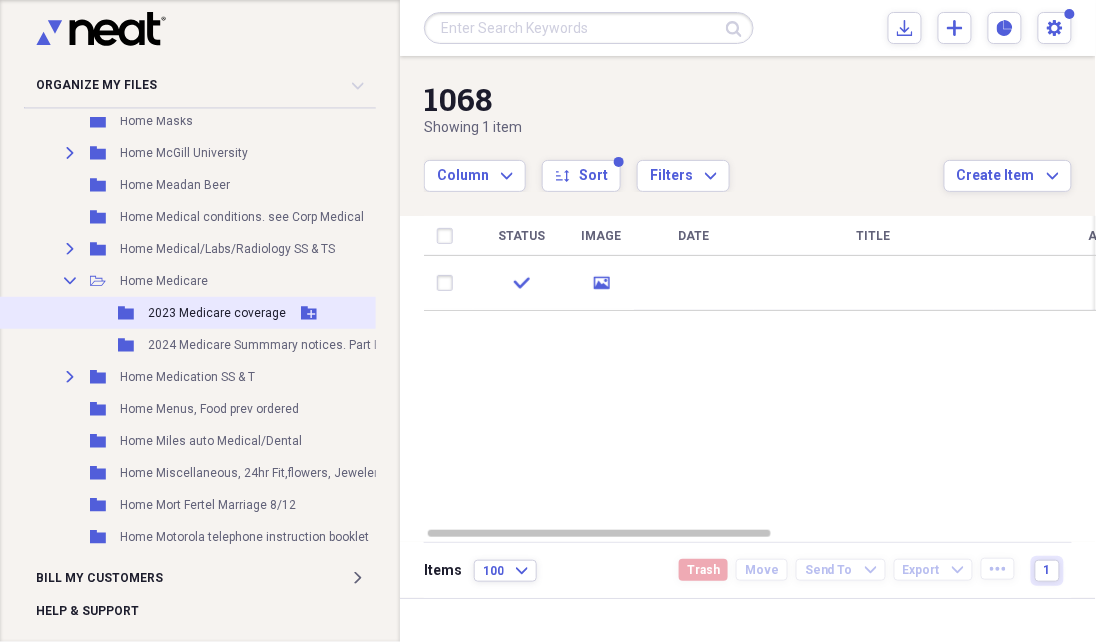 scroll, scrollTop: 620, scrollLeft: 0, axis: vertical 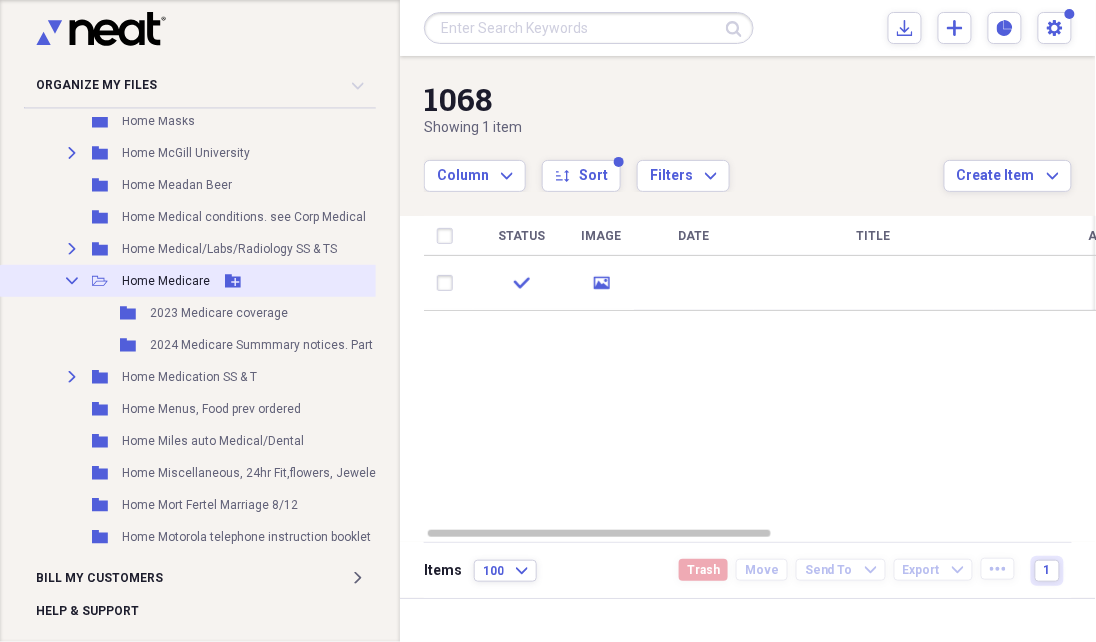 click 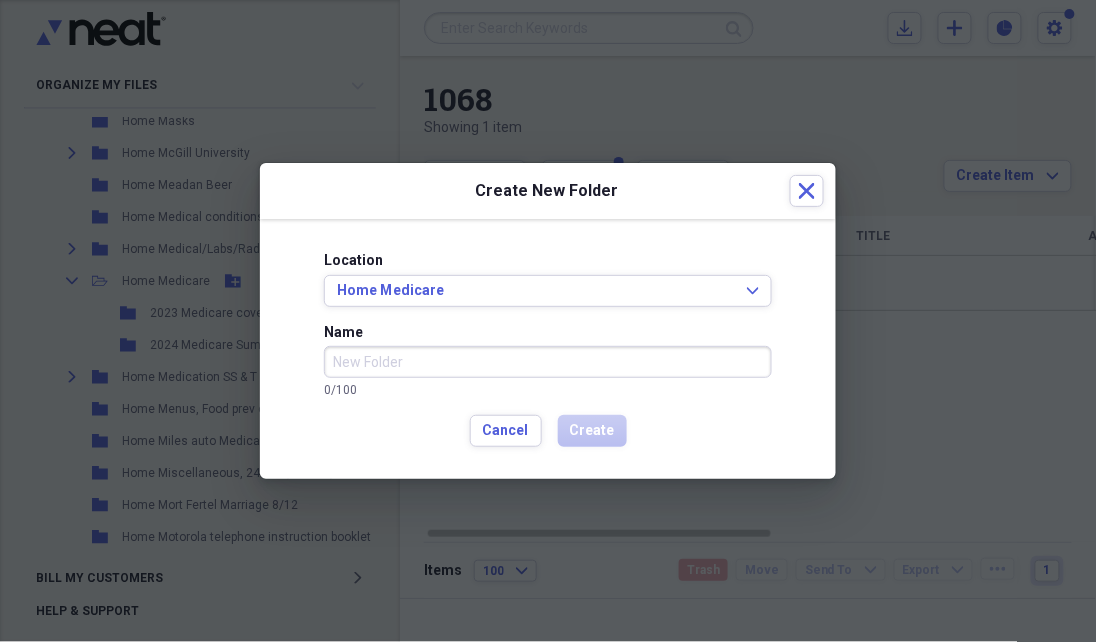 click on "Name" at bounding box center [548, 362] 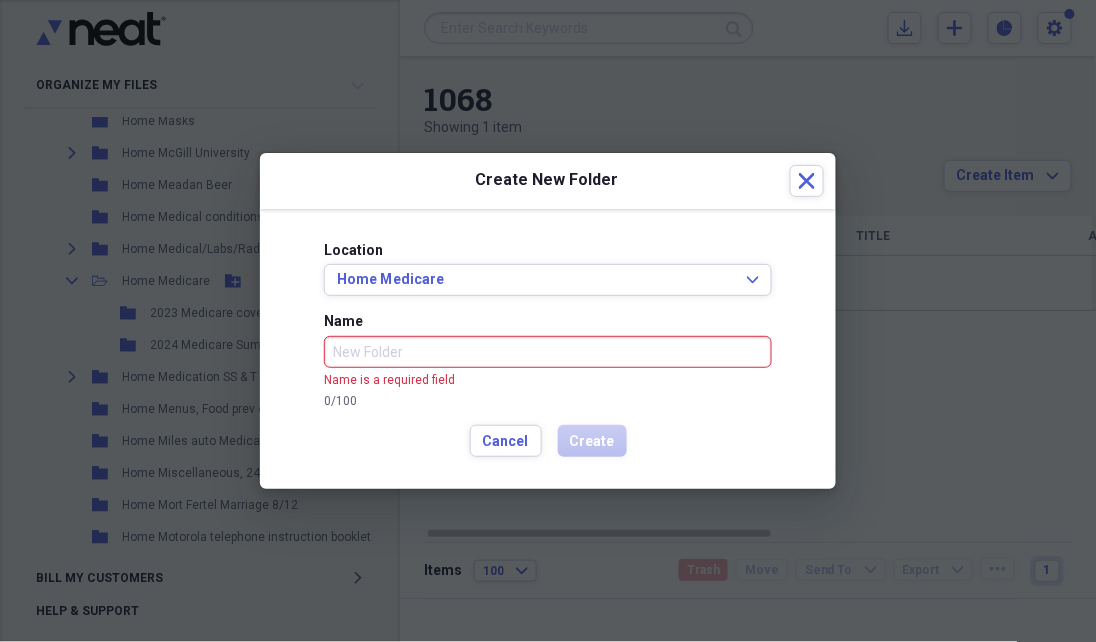 click on "Name" at bounding box center [548, 352] 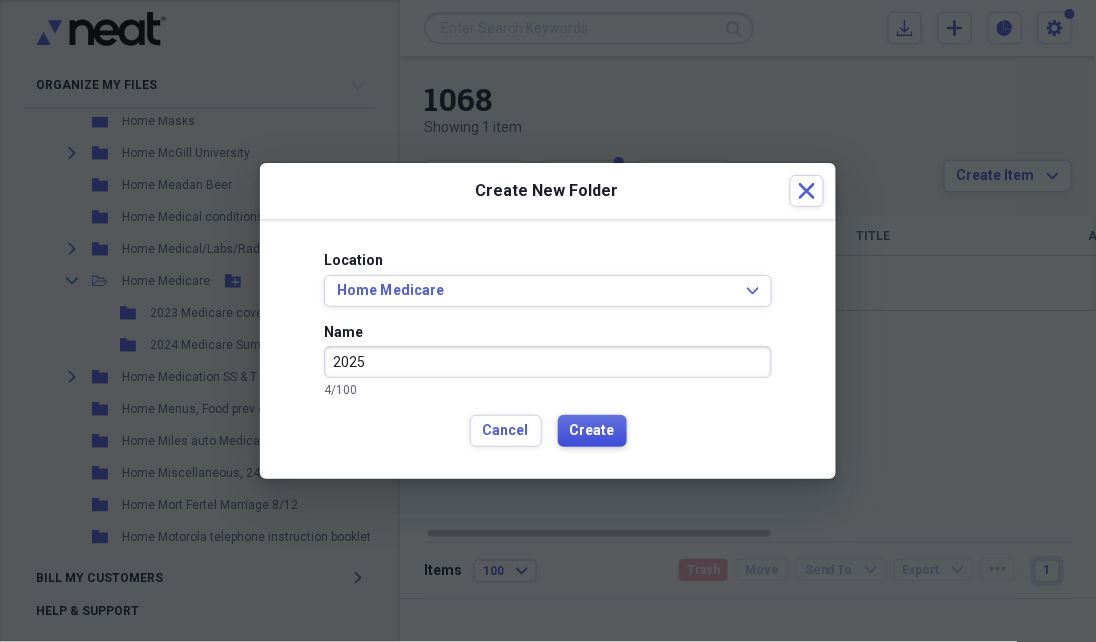 type on "2025" 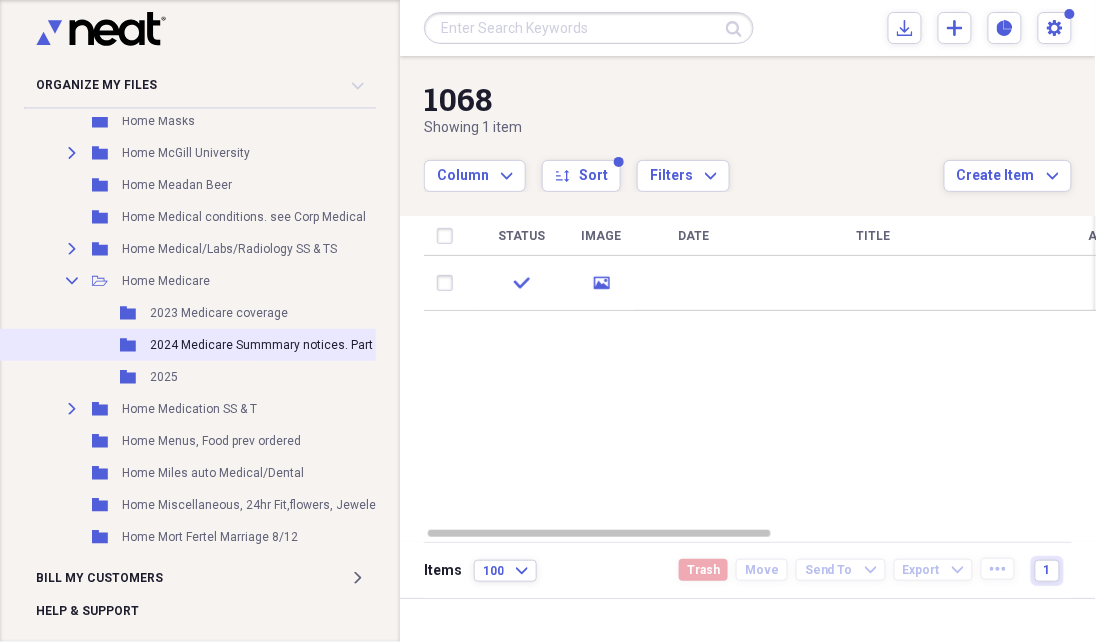 click on "Folder 2024 Medicare Summmary notices. Part B Add Folder" at bounding box center [268, 345] 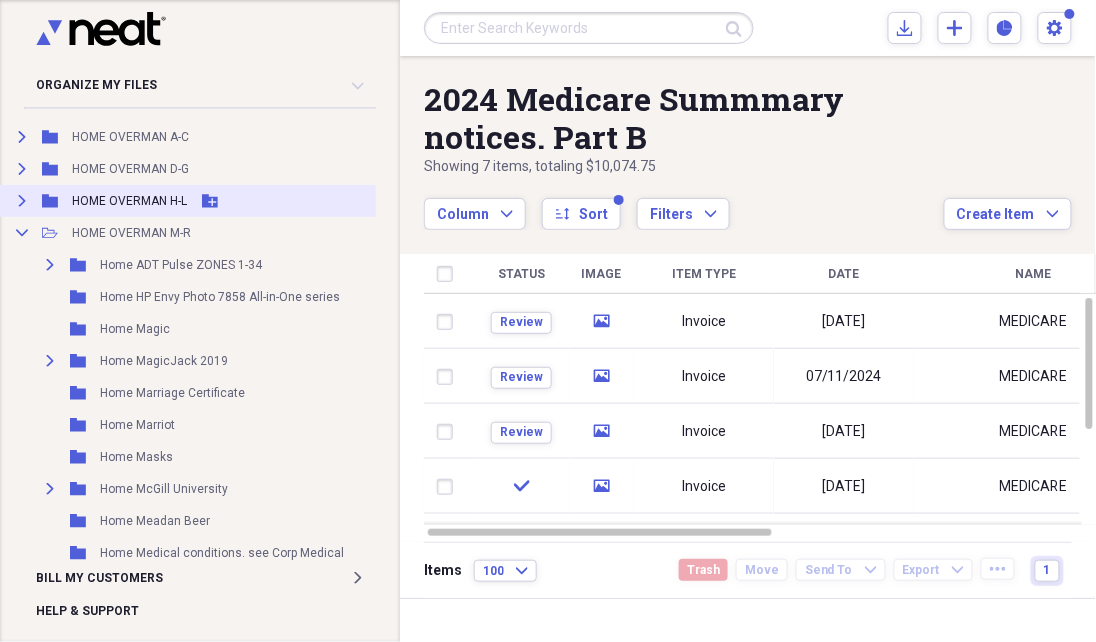 scroll, scrollTop: 287, scrollLeft: 22, axis: both 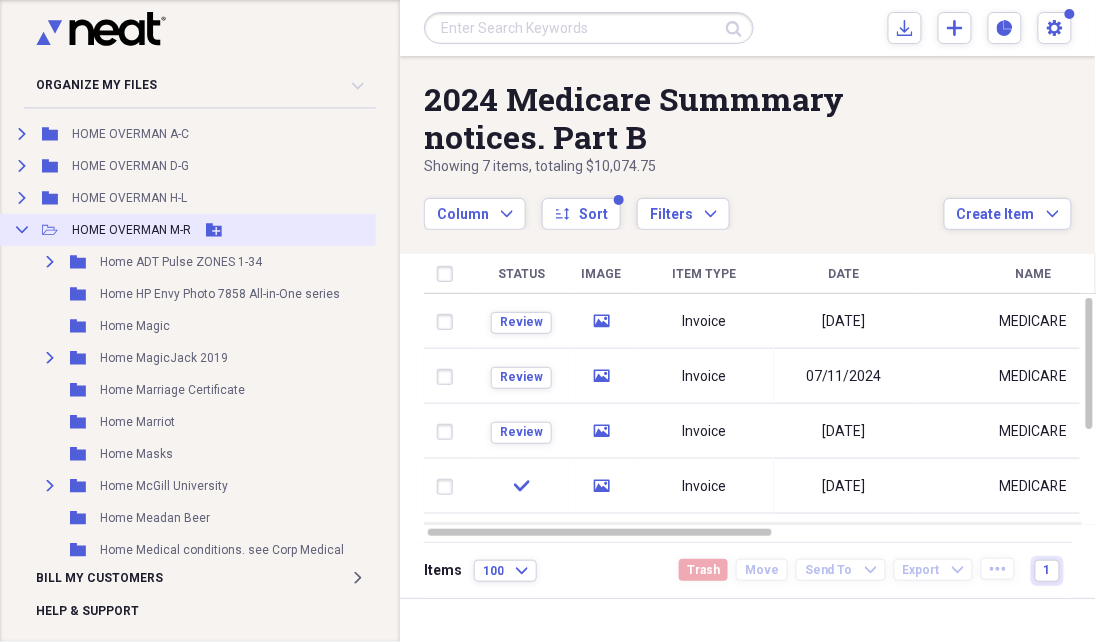 click on "Collapse" 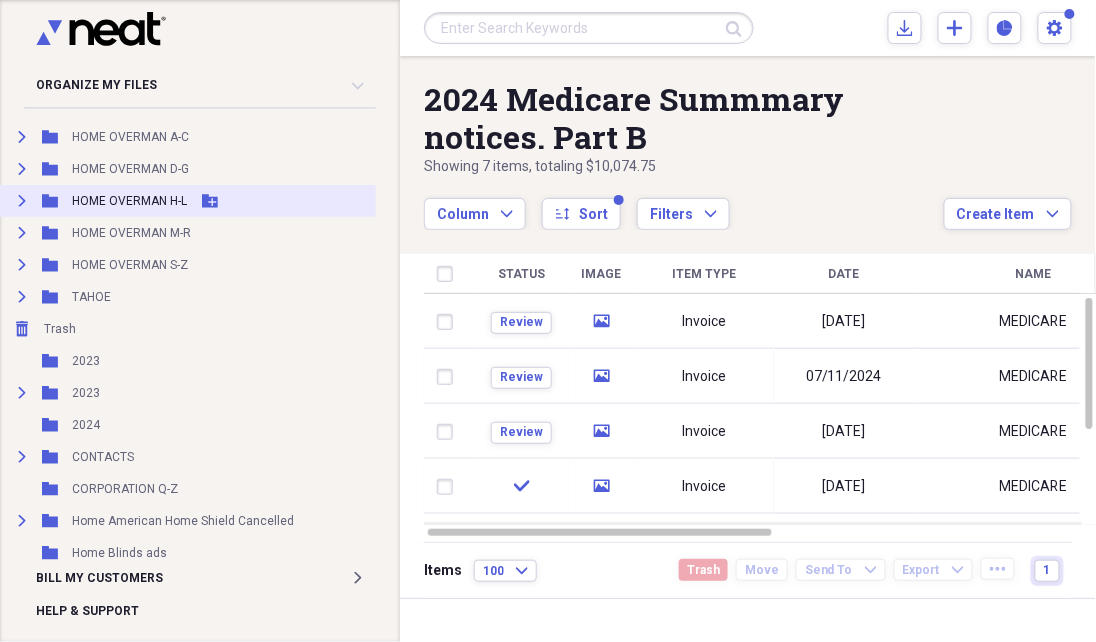 click on "Expand" 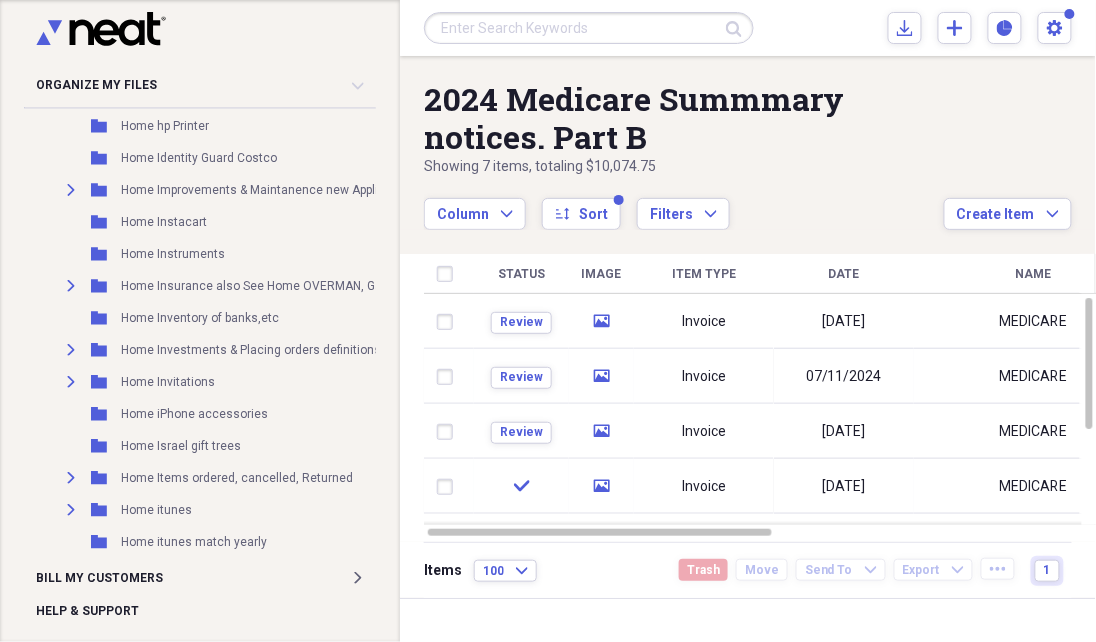 scroll, scrollTop: 775, scrollLeft: 0, axis: vertical 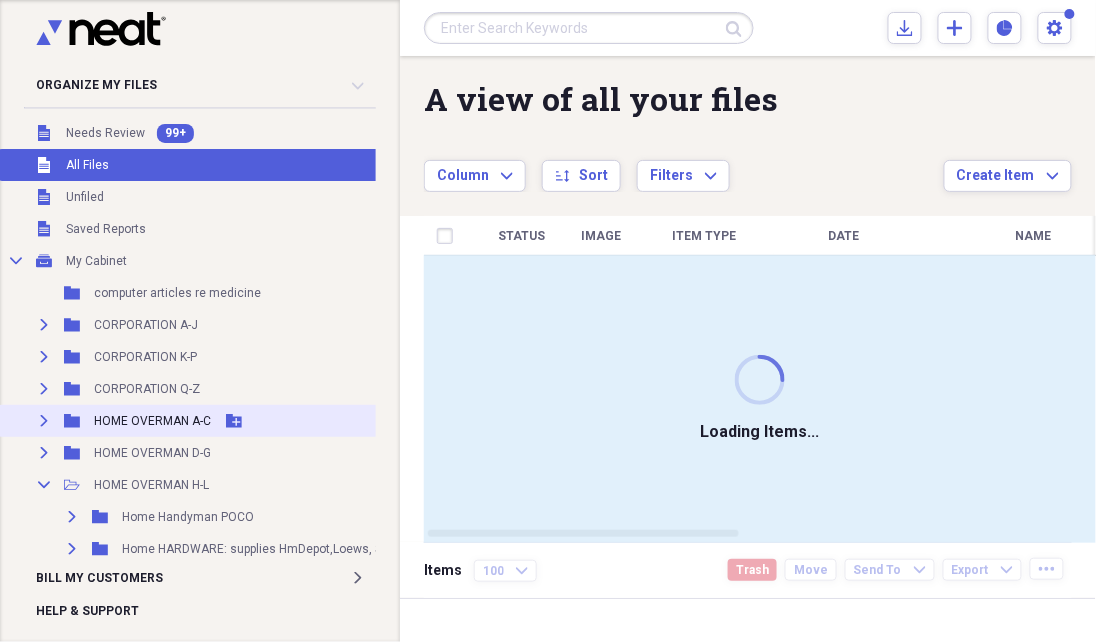 click on "Expand" 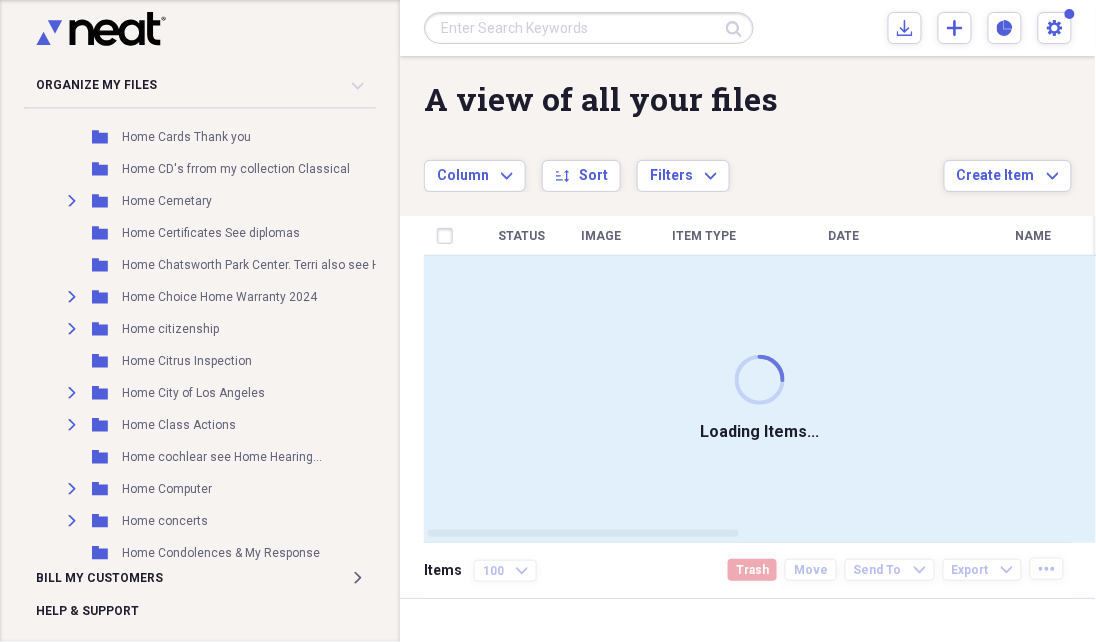 scroll, scrollTop: 1948, scrollLeft: 0, axis: vertical 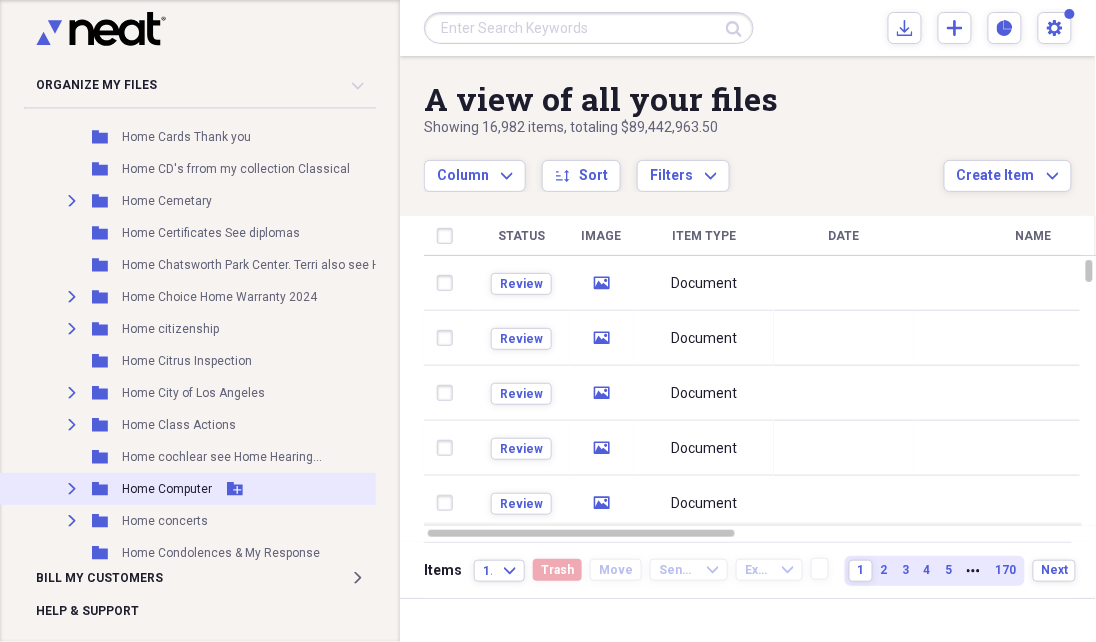 click 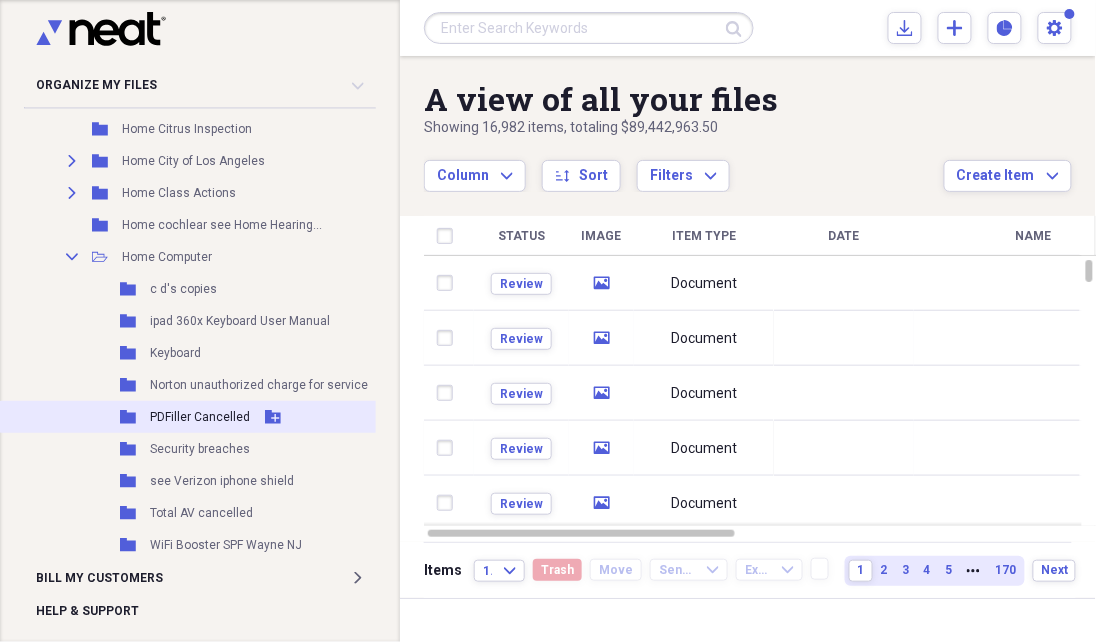 scroll, scrollTop: 2188, scrollLeft: 0, axis: vertical 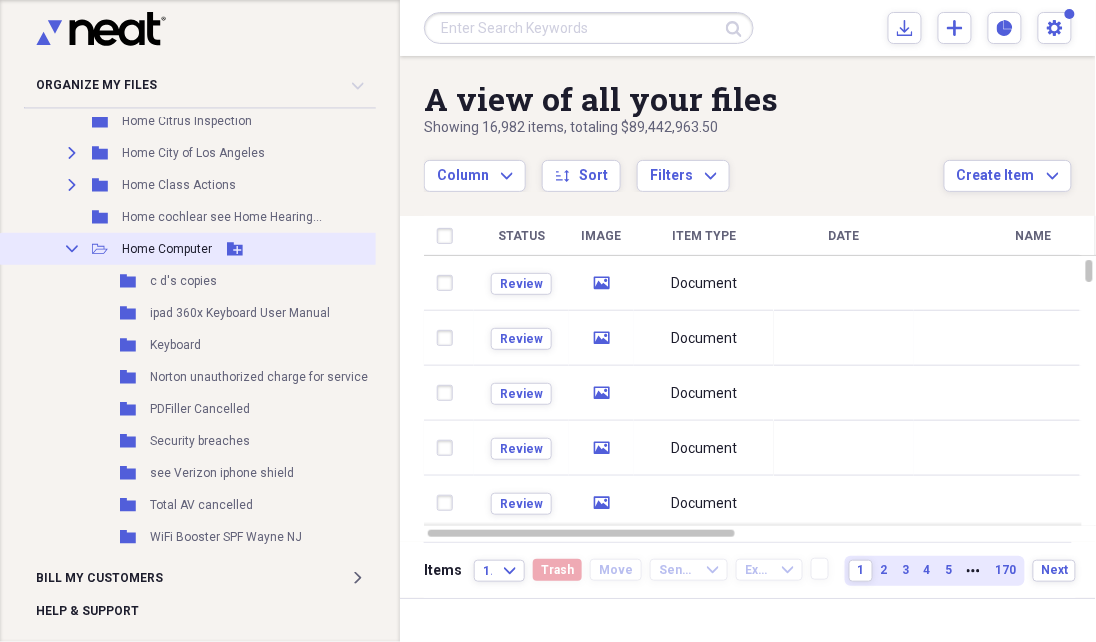 click 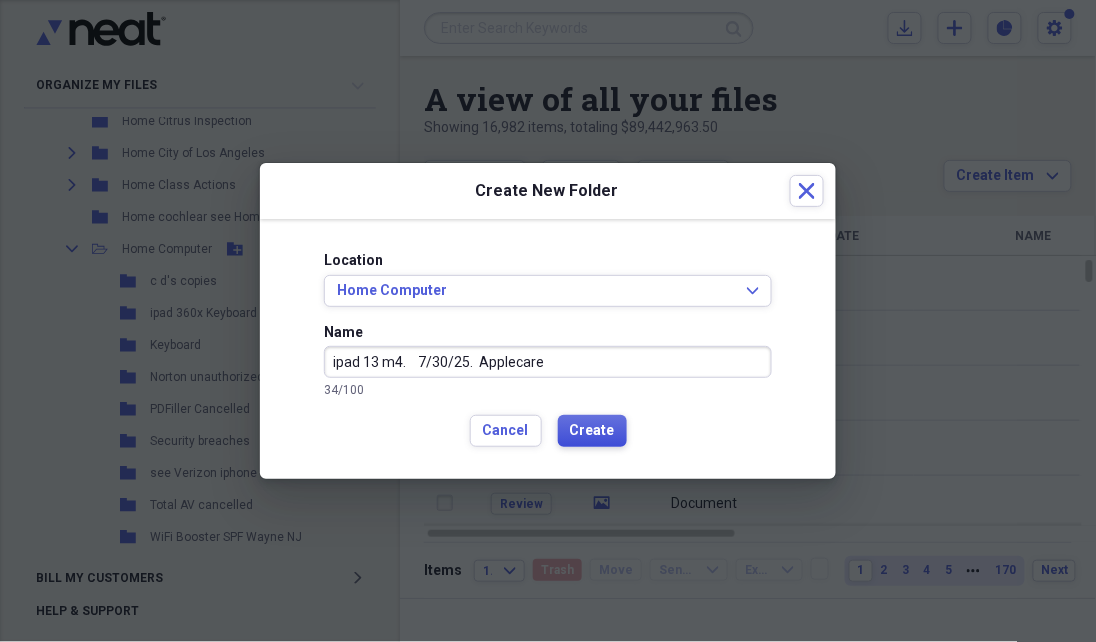 type on "ipad 13 m4.    7/30/25.  Applecare" 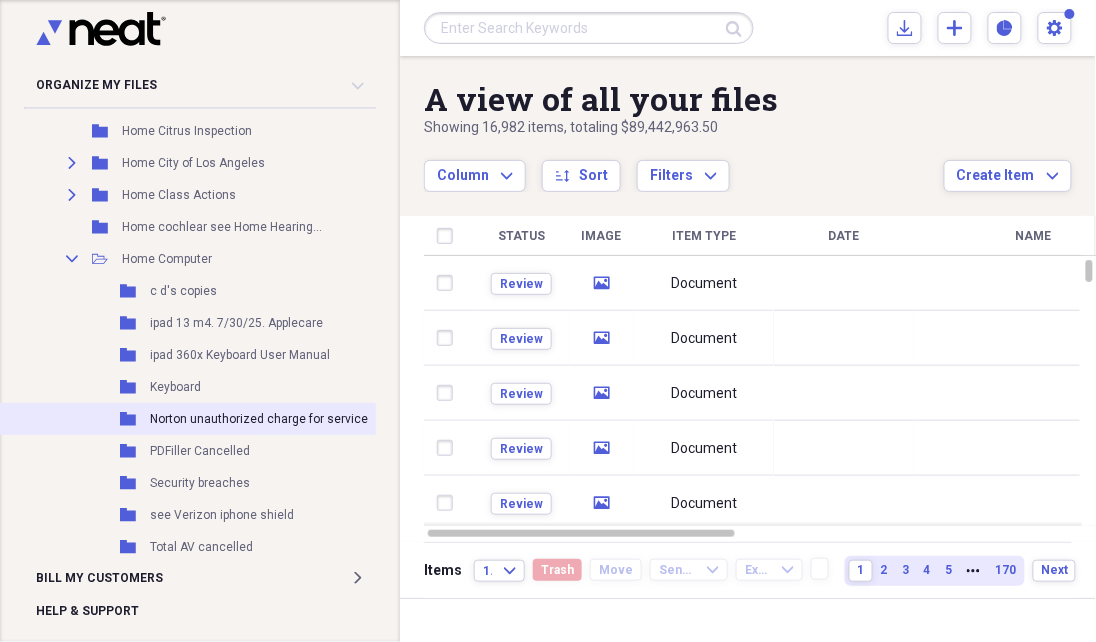 scroll, scrollTop: 2178, scrollLeft: 17, axis: both 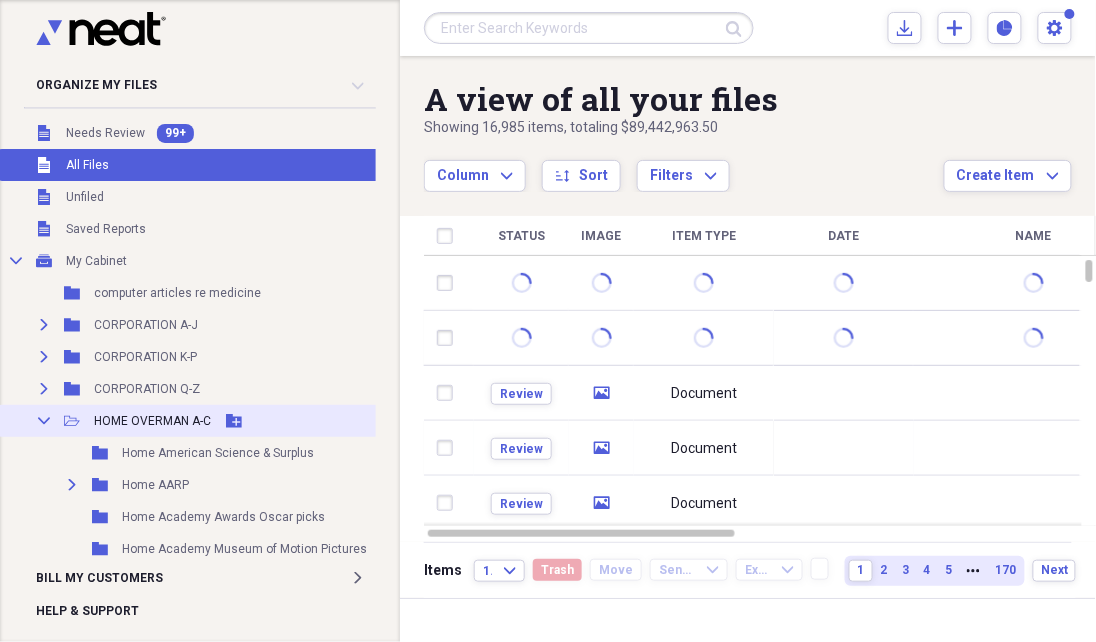 click on "Collapse" at bounding box center [44, 421] 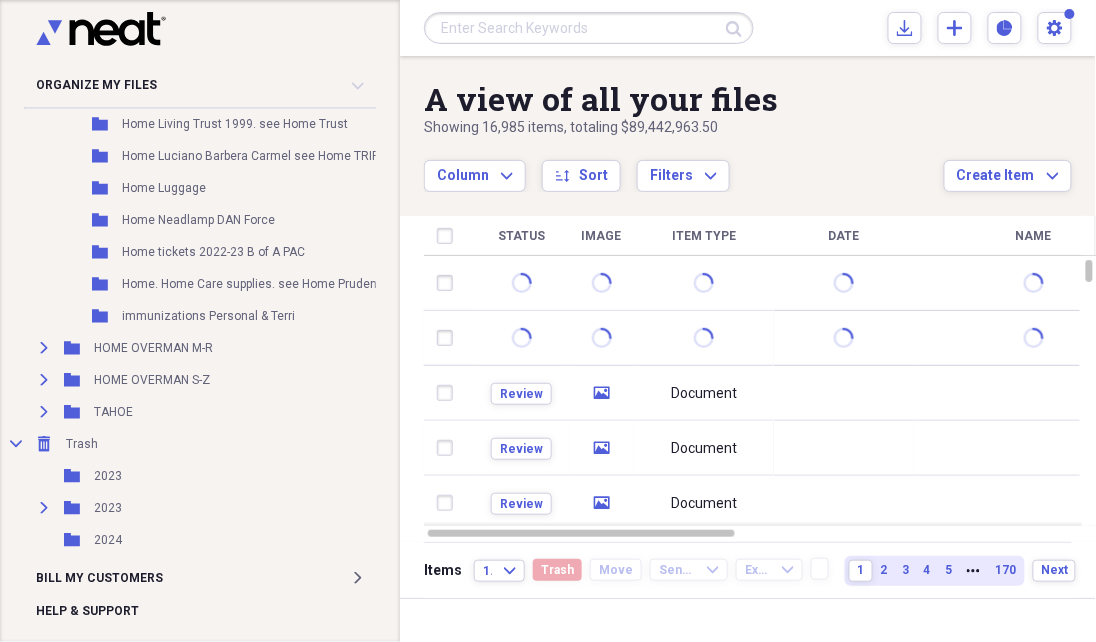 scroll, scrollTop: 2036, scrollLeft: 0, axis: vertical 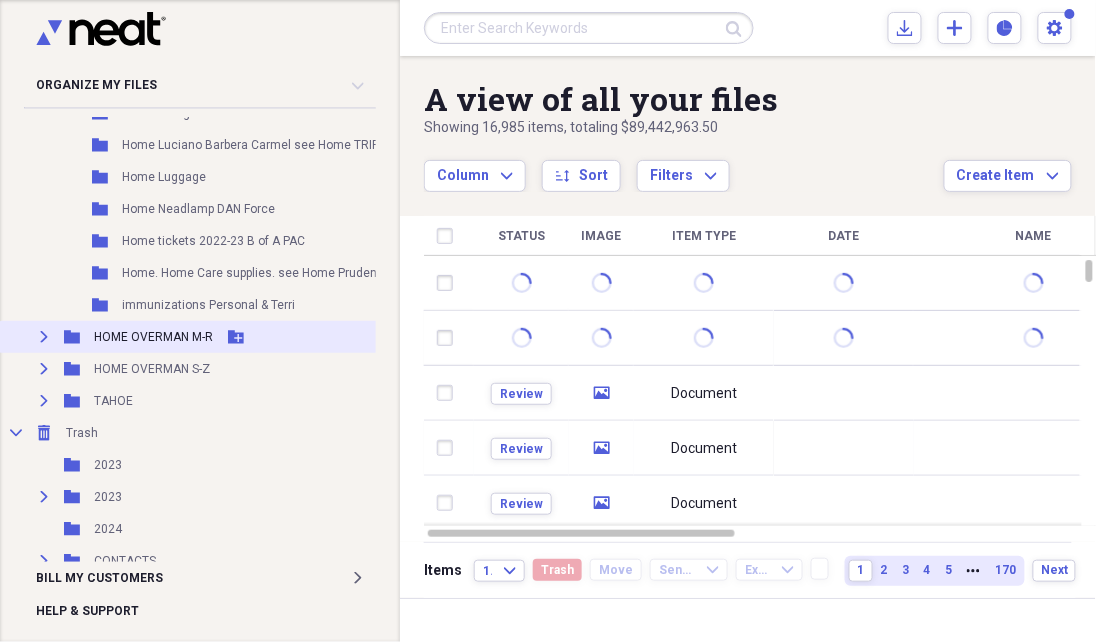 click 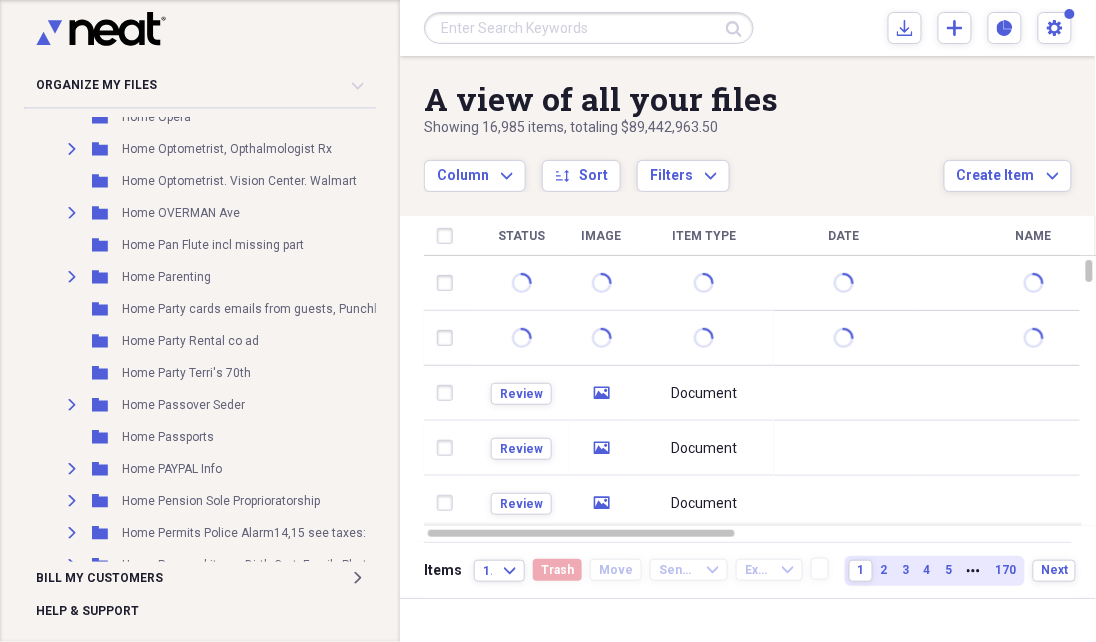 scroll, scrollTop: 3376, scrollLeft: 0, axis: vertical 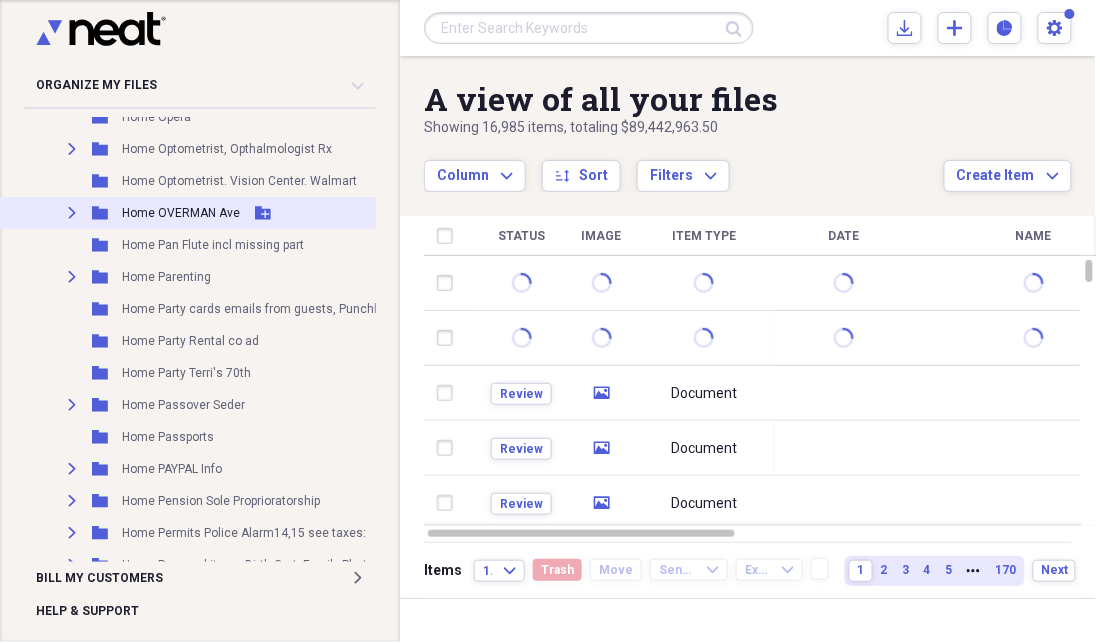 click 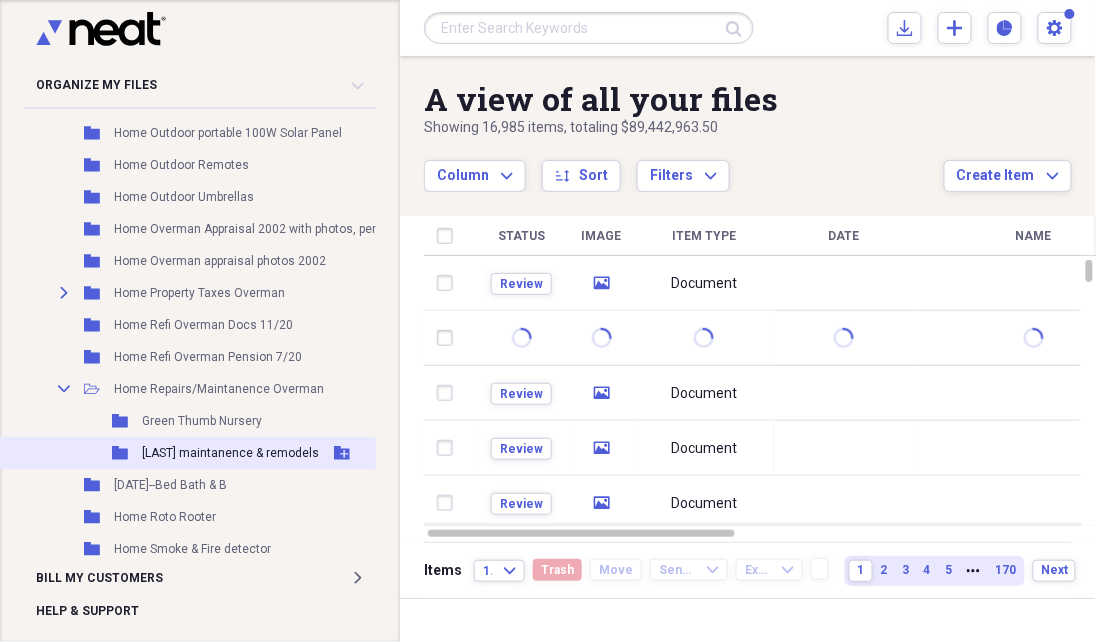 scroll, scrollTop: 4958, scrollLeft: 36, axis: both 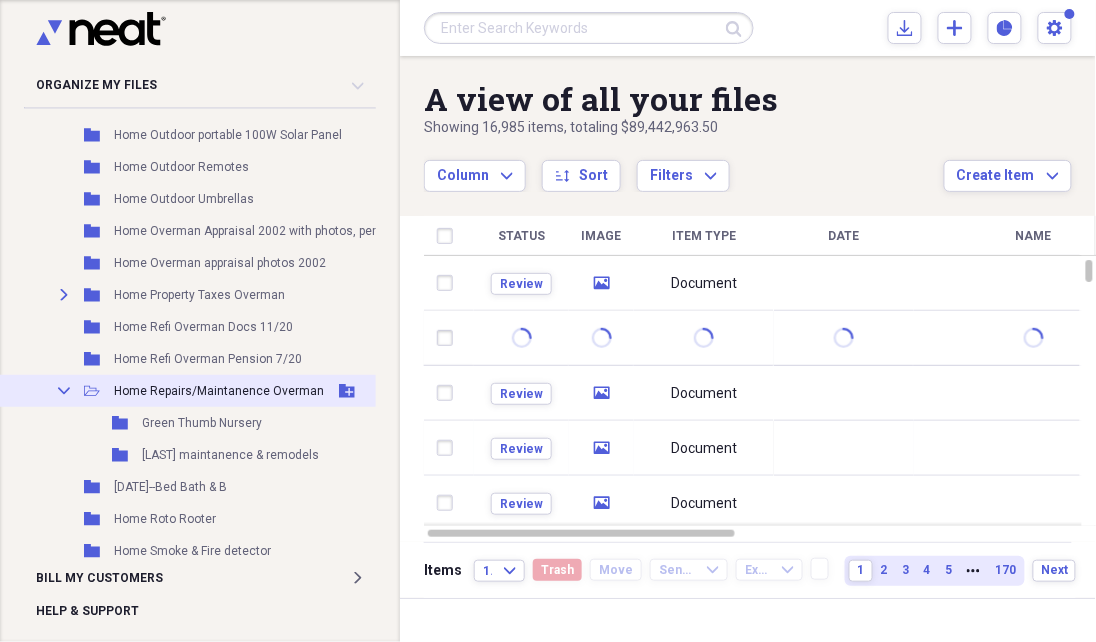 click on "Add Folder" 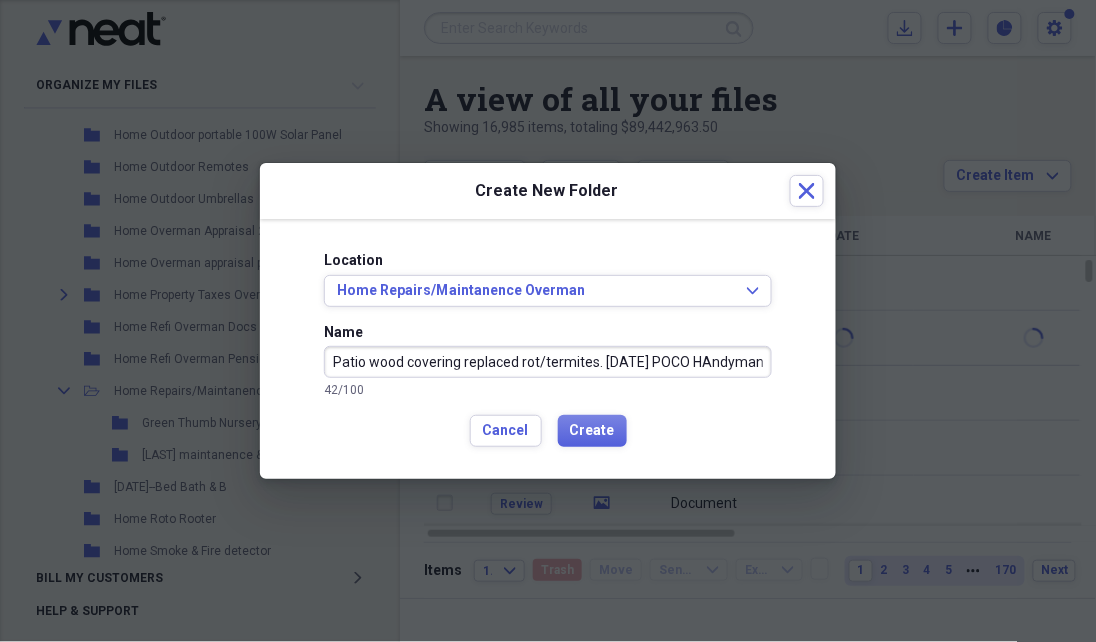 click on "Patio replaced. 7-8/25. byy POCO HAndyman" at bounding box center [548, 362] 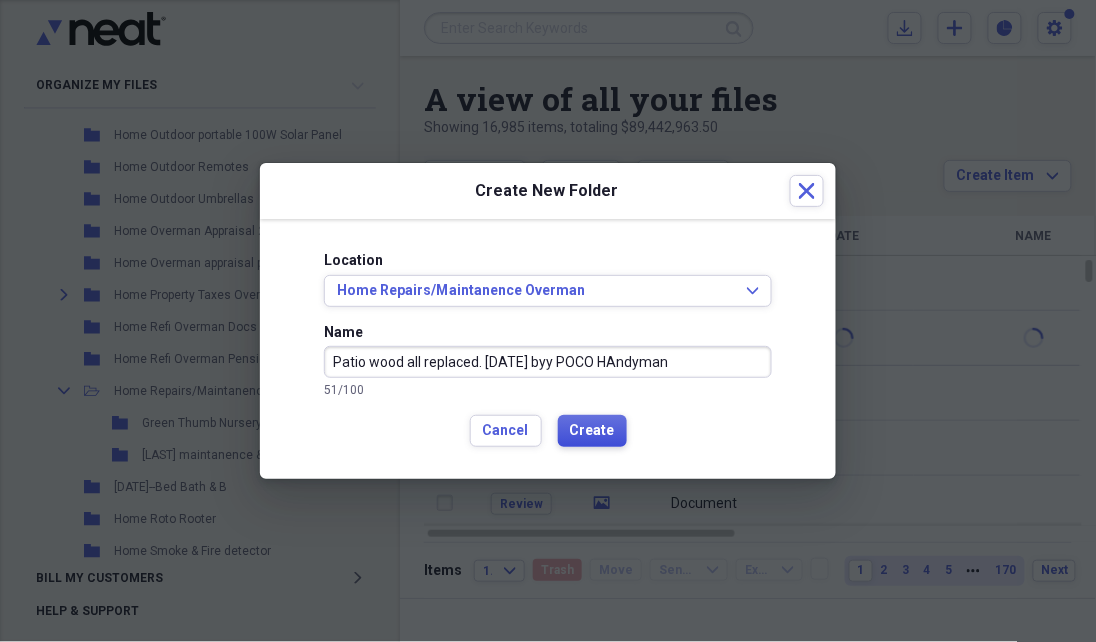 type on "Patio wood all replaced. 7-8/25. byy POCO HAndyman" 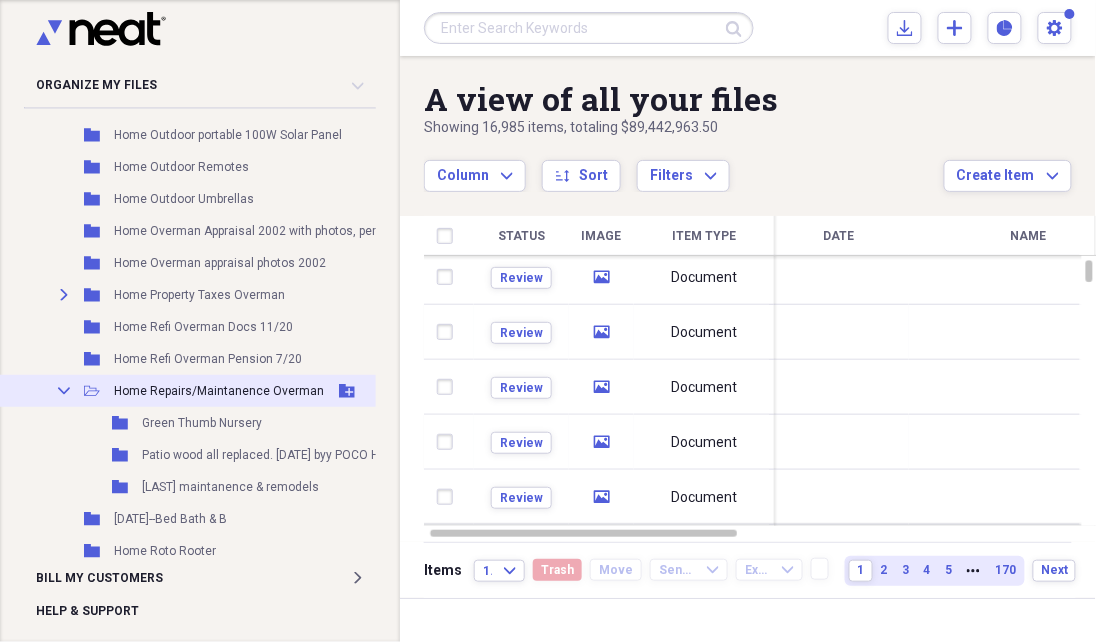 click on "Collapse" 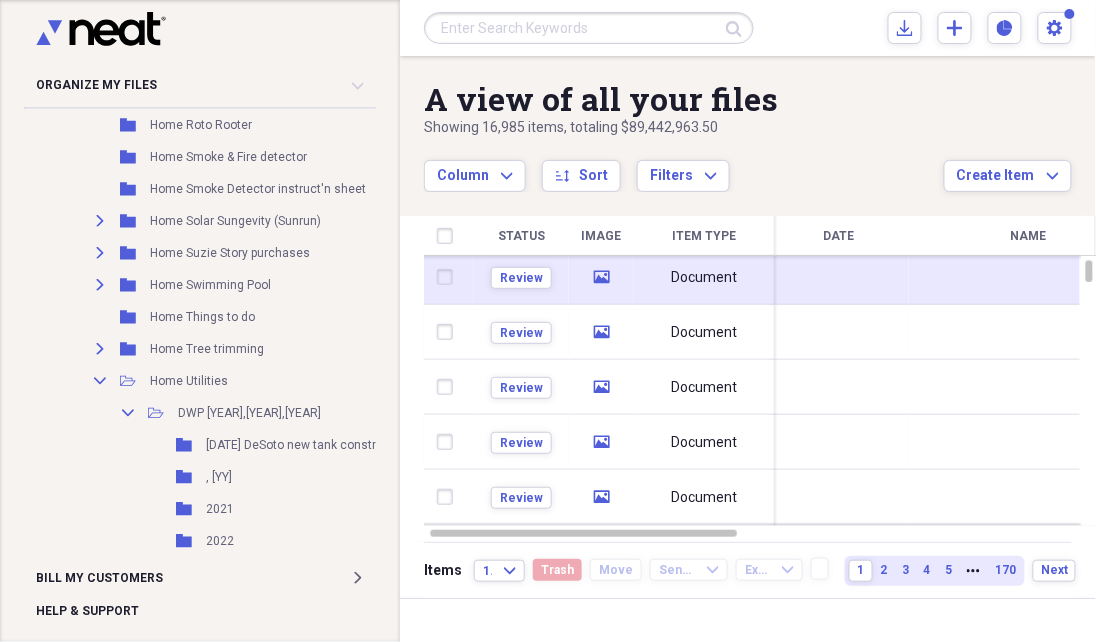 scroll, scrollTop: 5291, scrollLeft: 0, axis: vertical 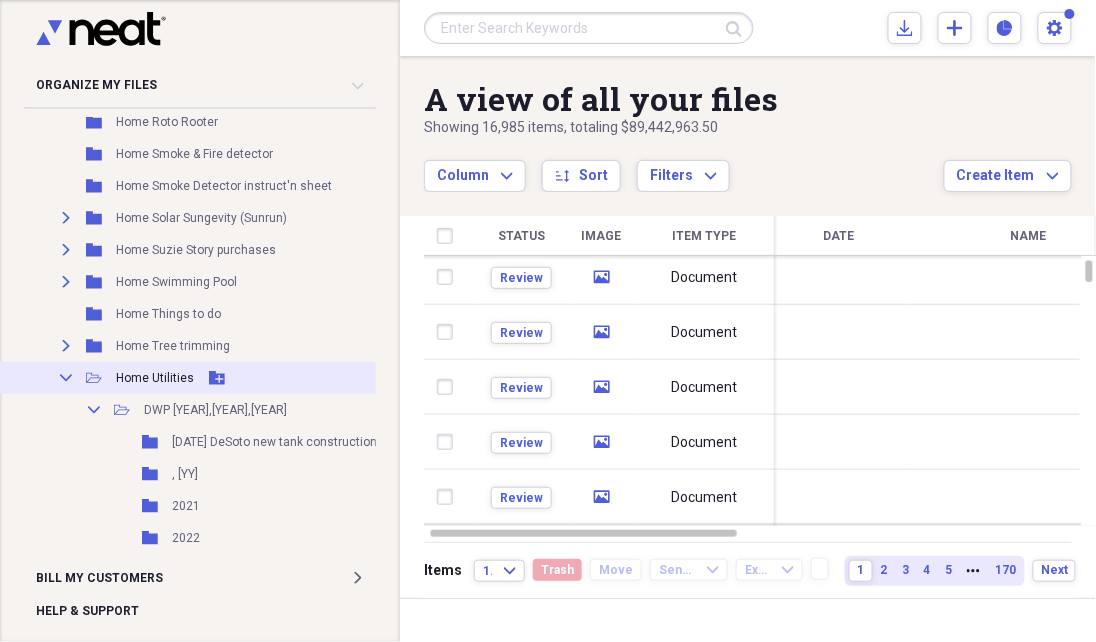 click on "Collapse" 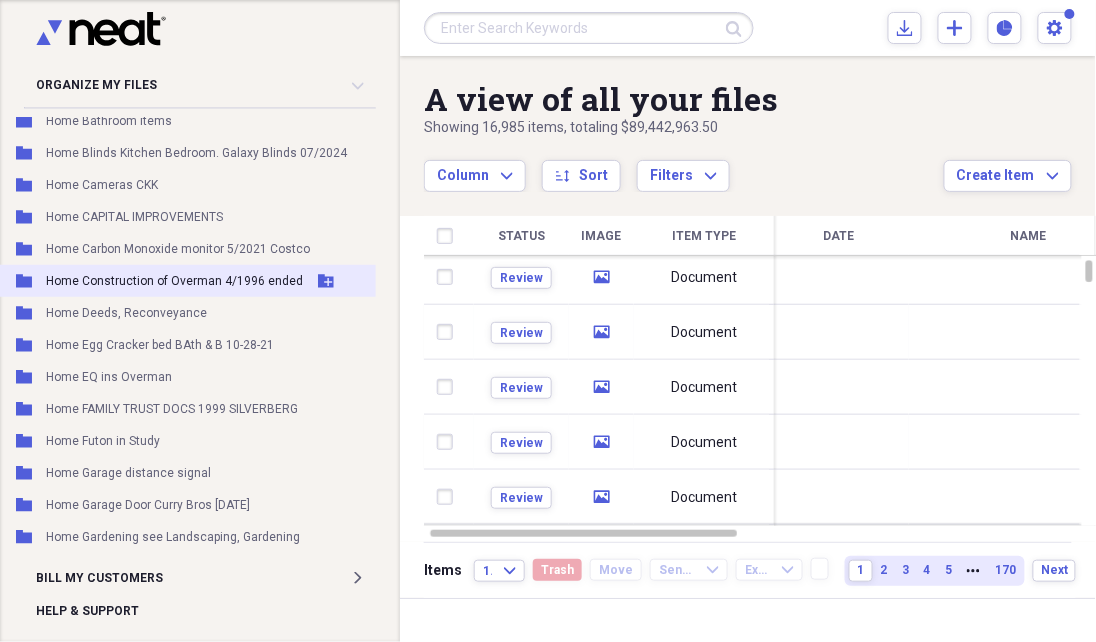 scroll, scrollTop: 3660, scrollLeft: 102, axis: both 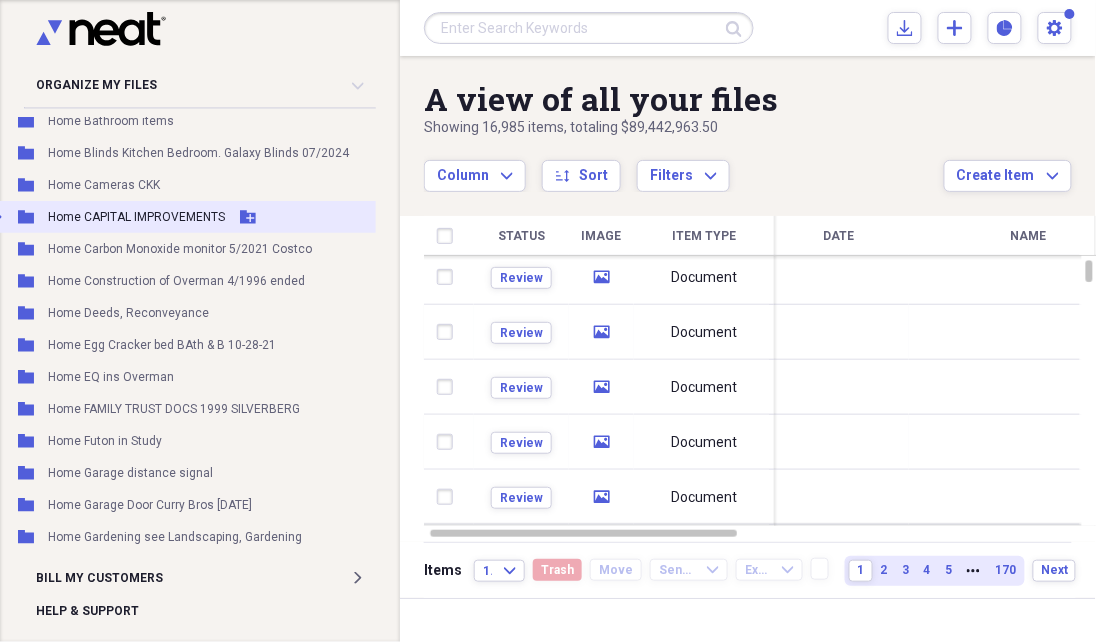 click on "Home CAPITAL IMPROVEMENTS" at bounding box center [136, 217] 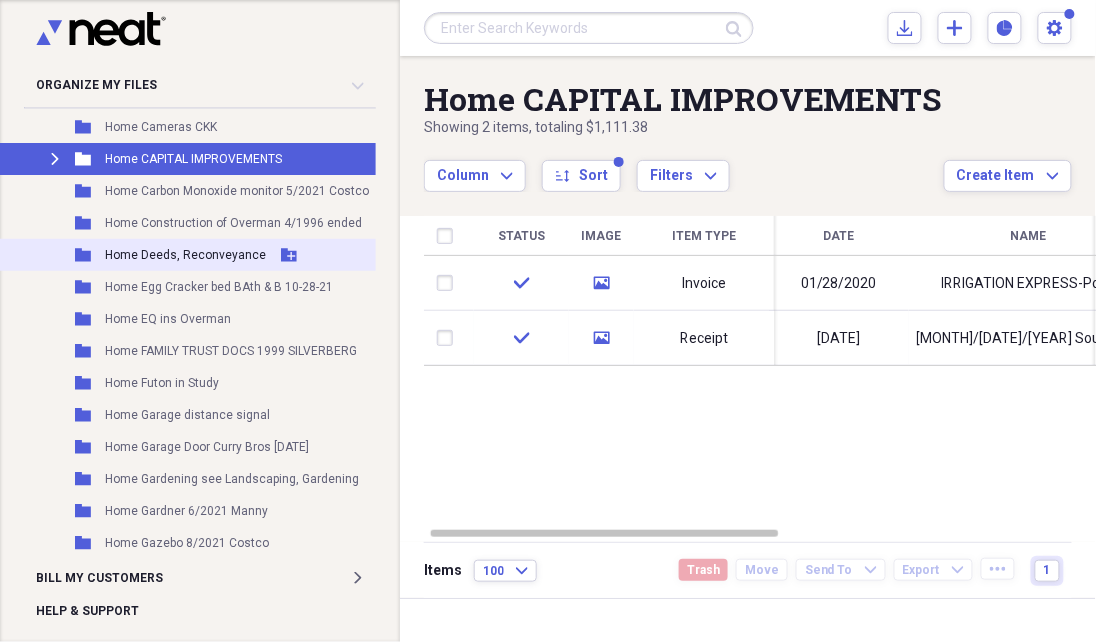 scroll, scrollTop: 3718, scrollLeft: 66, axis: both 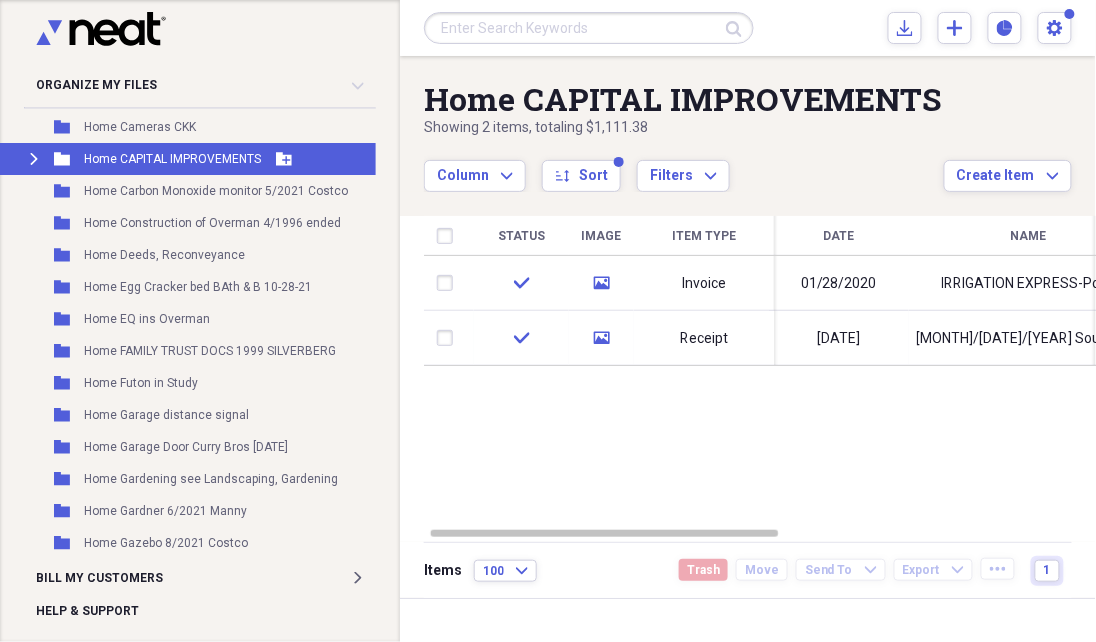 click on "Home CAPITAL IMPROVEMENTS" at bounding box center [172, 159] 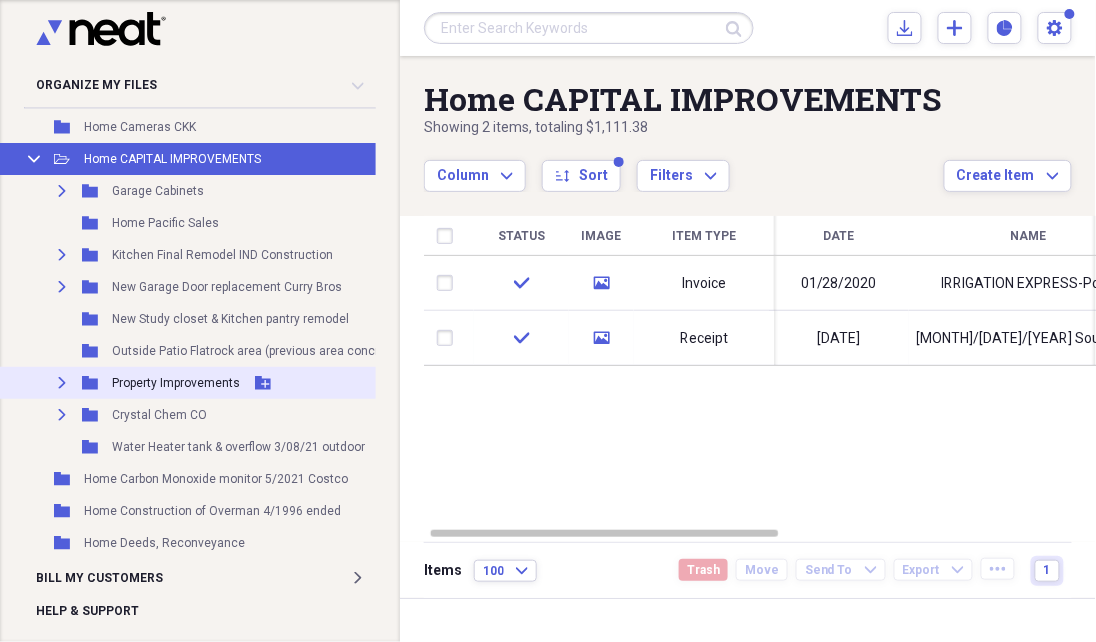click on "Expand" 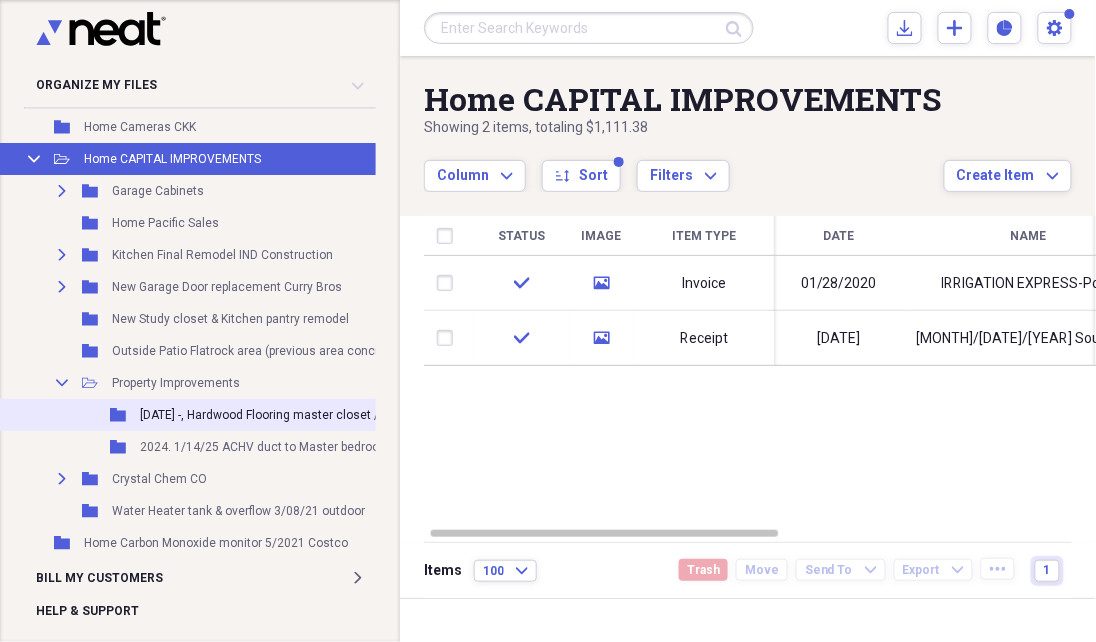 click on "2/18/21 -, Hardwood Flooring  master closet / room $4233" at bounding box center (294, 415) 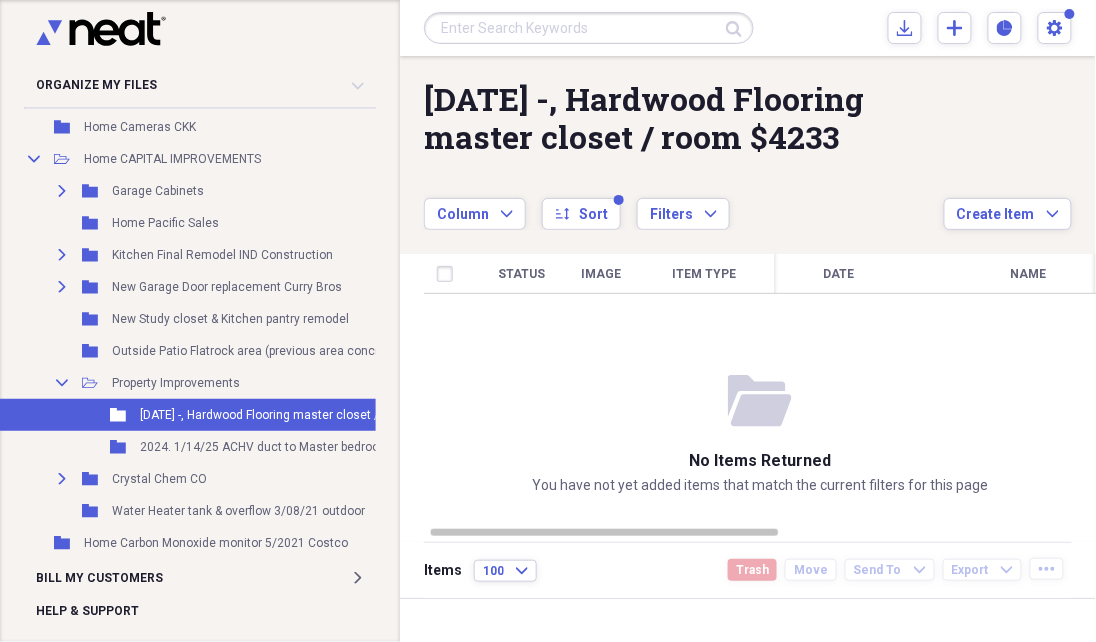 click on "2/18/21 -, Hardwood Flooring  master closet / room $4233" at bounding box center [294, 415] 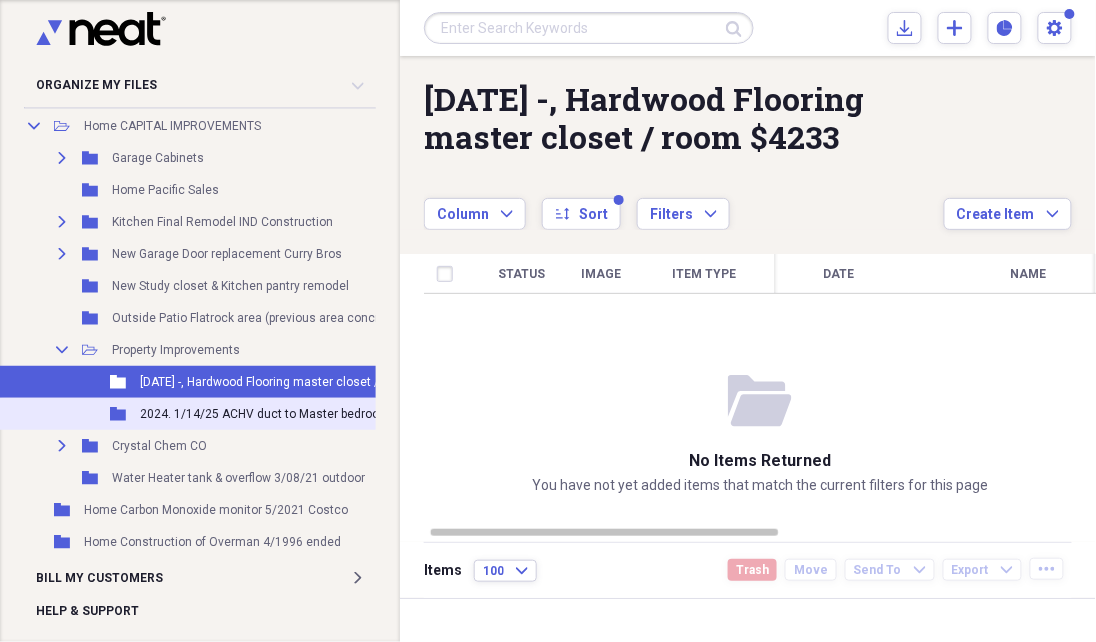 scroll, scrollTop: 3755, scrollLeft: 66, axis: both 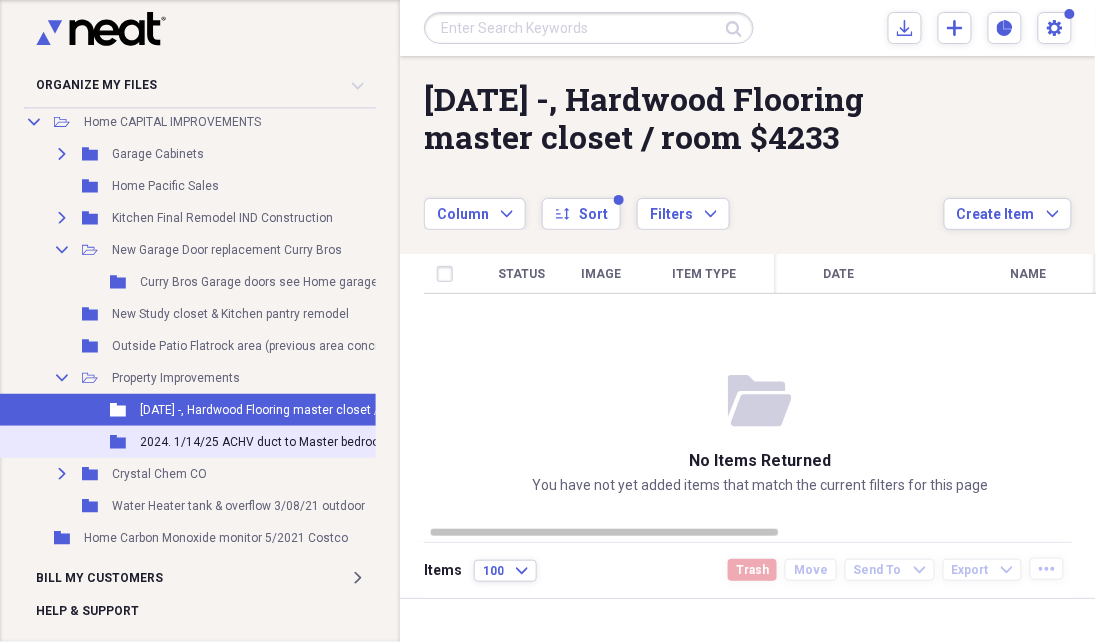 click on "Folder 2024. 1/14/25 ACHV duct to Master bedroom Toilet room Add Folder" at bounding box center [249, 442] 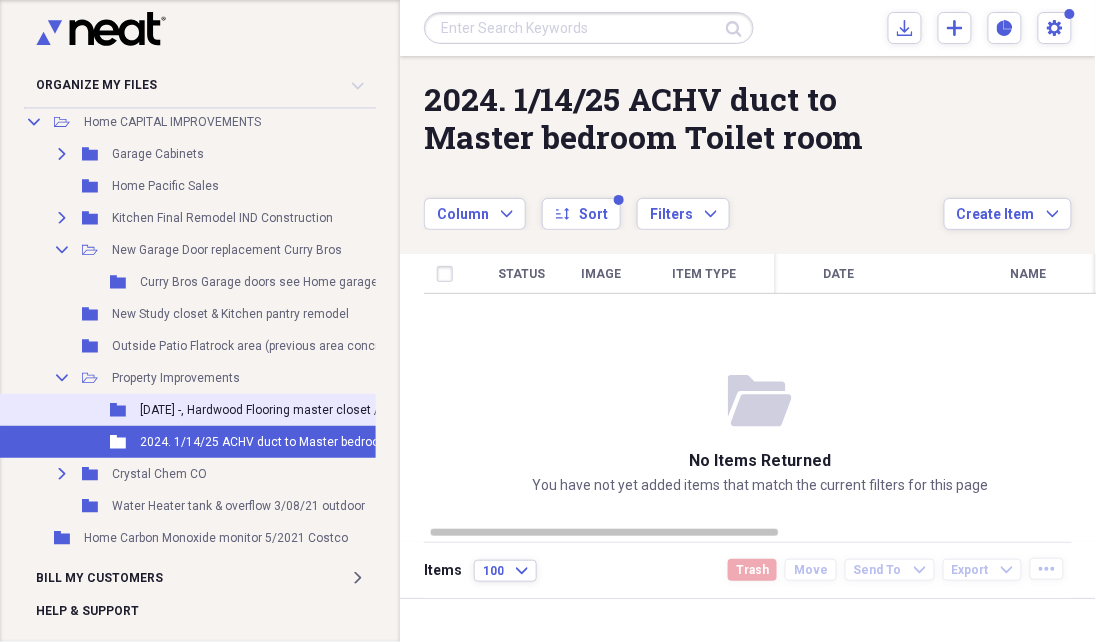 click on "2/18/21 -, Hardwood Flooring  master closet / room $4233" at bounding box center (294, 410) 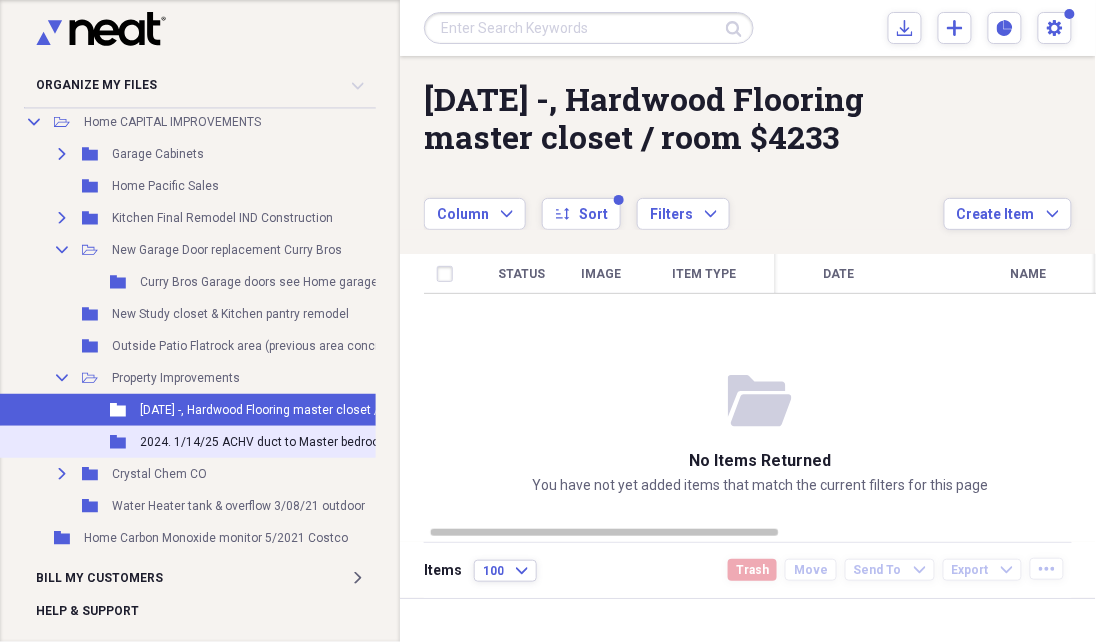 click on "Folder 2024. 1/14/25 ACHV duct to Master bedroom Toilet room Add Folder" at bounding box center [249, 442] 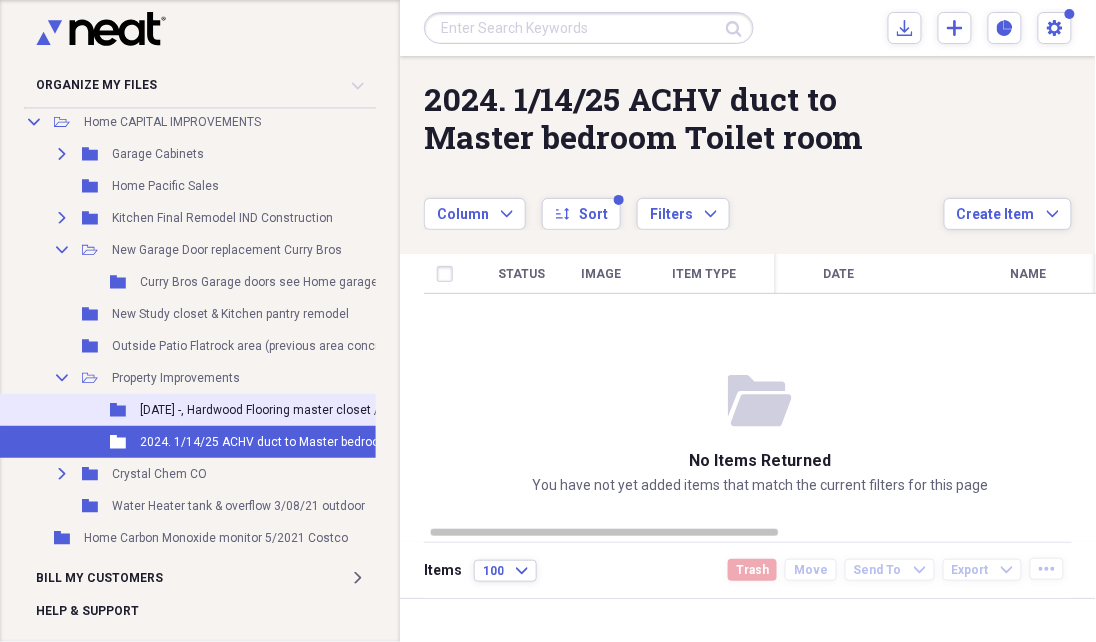 click on "2/18/21 -, Hardwood Flooring  master closet / room $4233" at bounding box center (294, 410) 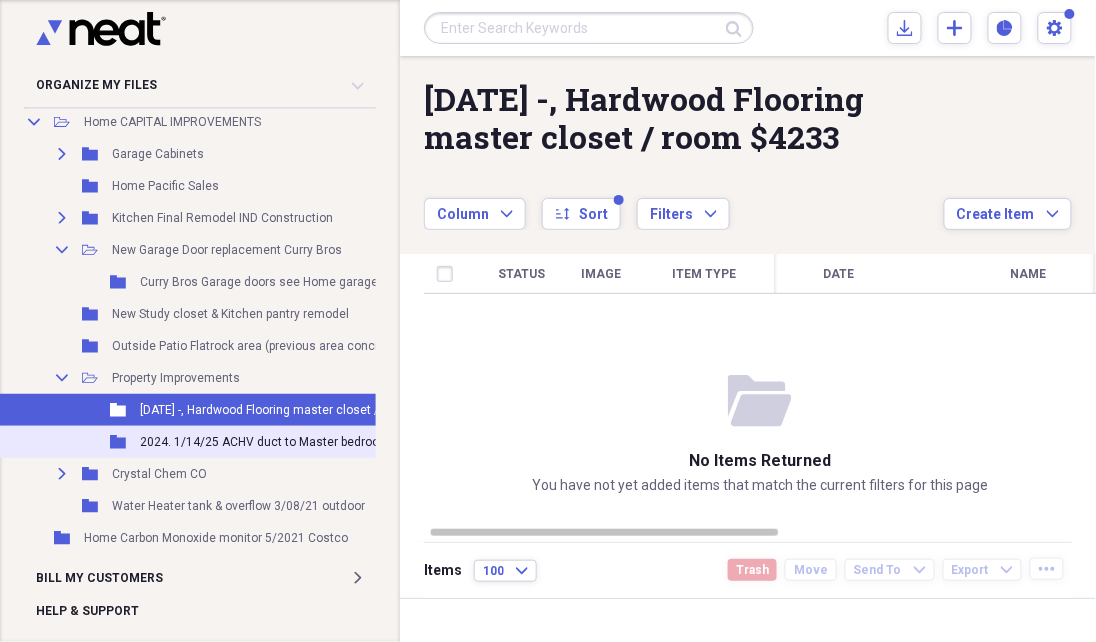 click on "Folder 2024. 1/14/25 ACHV duct to Master bedroom Toilet room Add Folder" at bounding box center (249, 442) 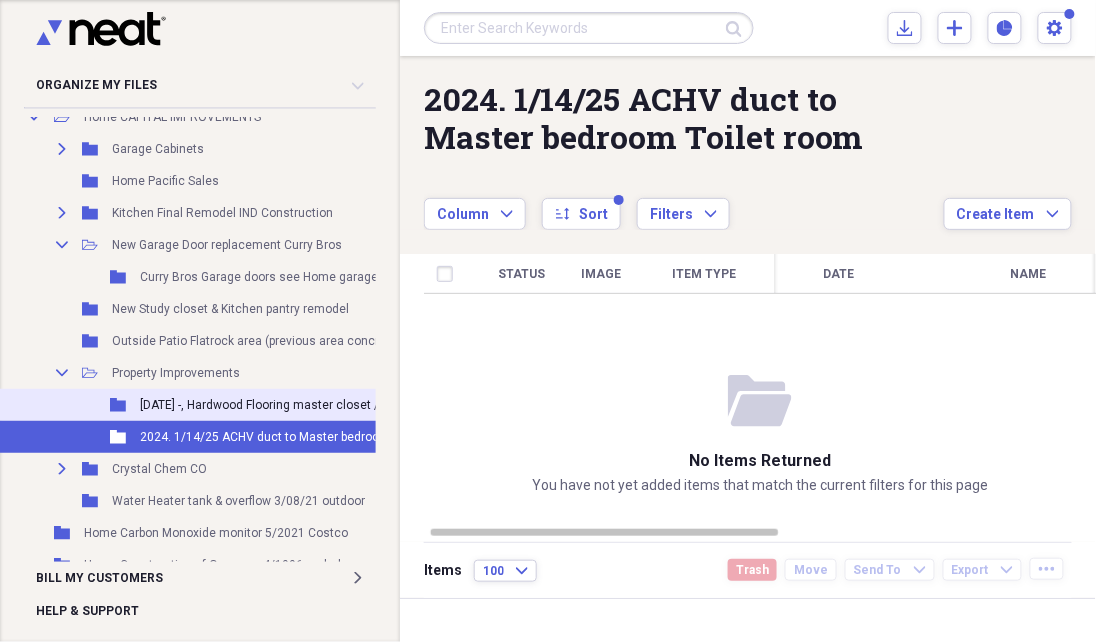 scroll, scrollTop: 3760, scrollLeft: 72, axis: both 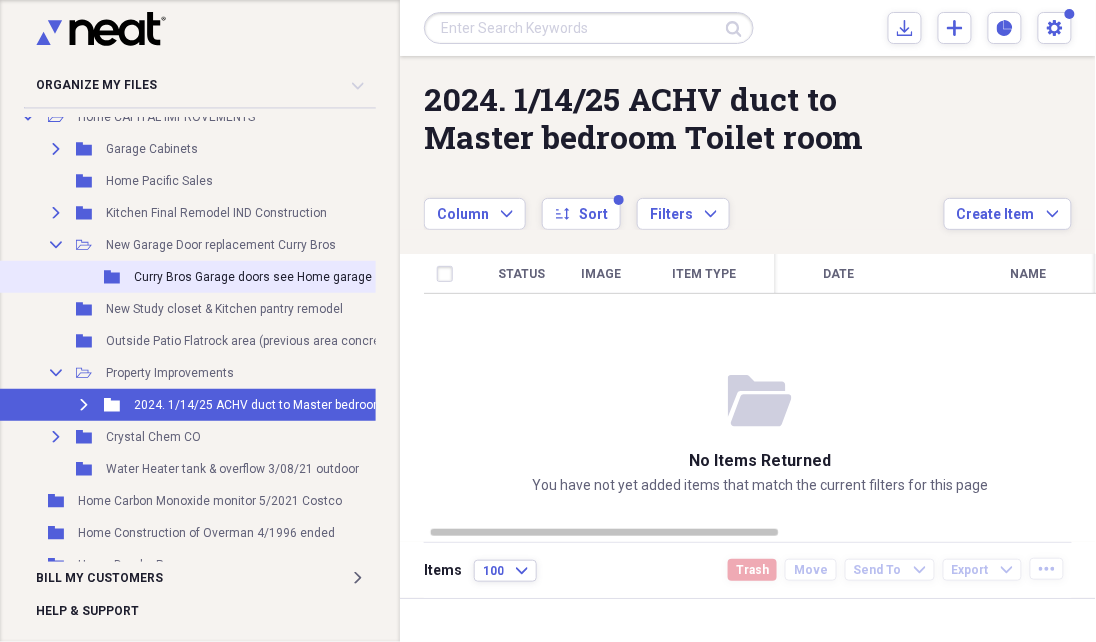 drag, startPoint x: 162, startPoint y: 214, endPoint x: 162, endPoint y: 280, distance: 66 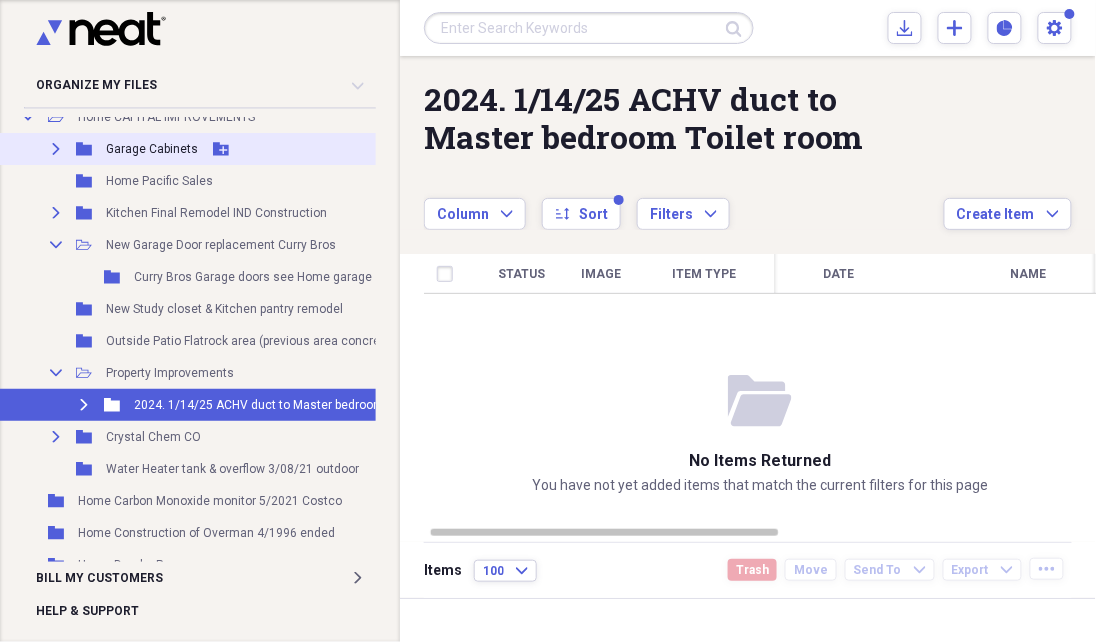 scroll, scrollTop: 3758, scrollLeft: 72, axis: both 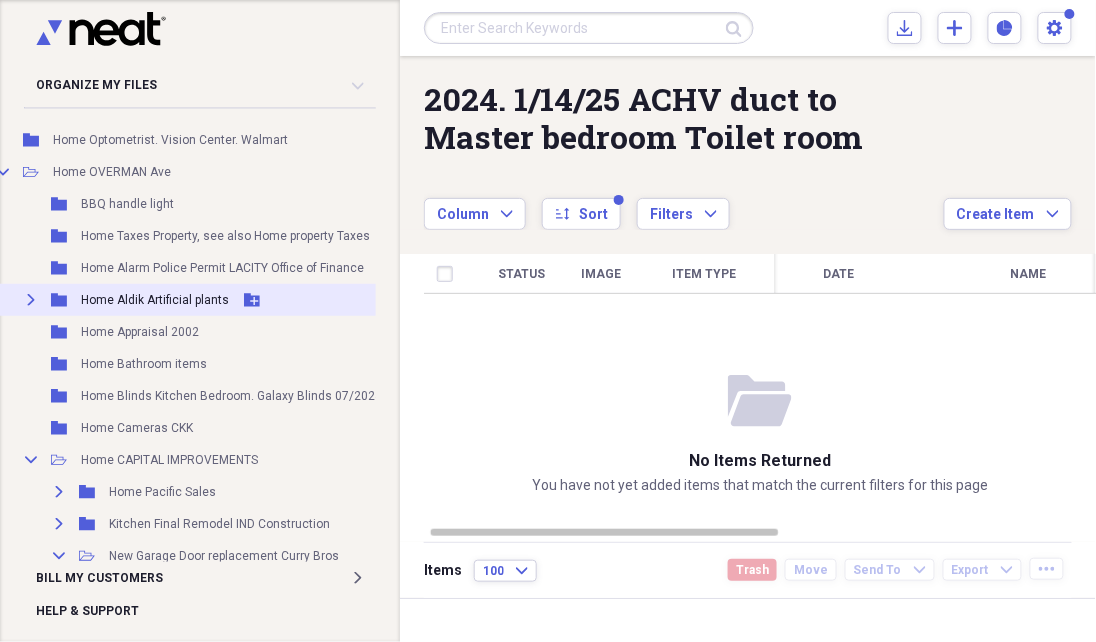 click 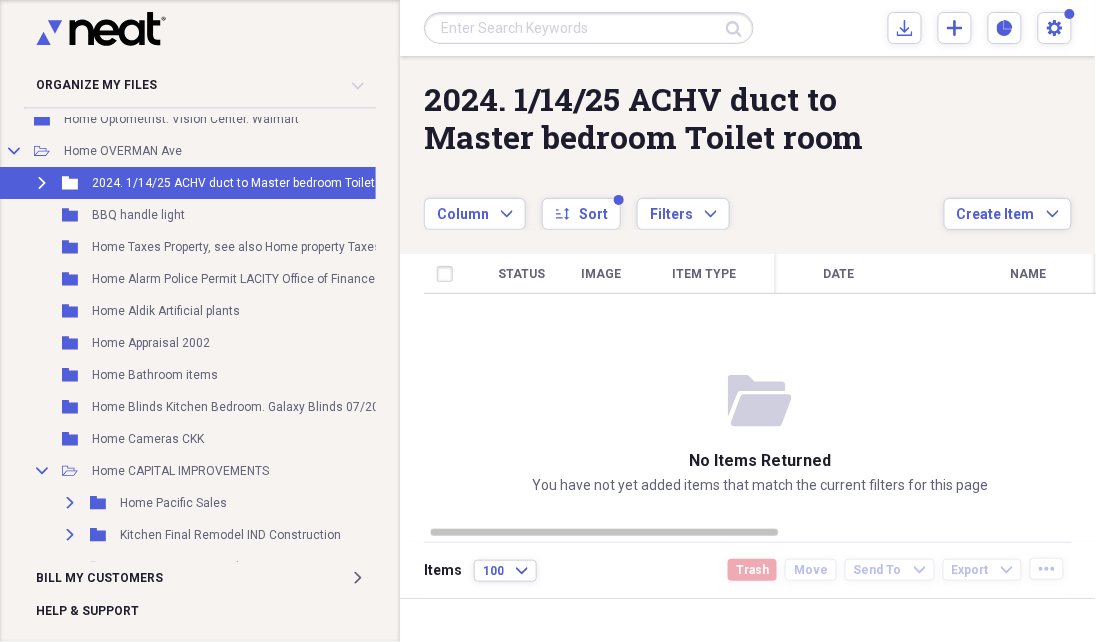 scroll, scrollTop: 3432, scrollLeft: 58, axis: both 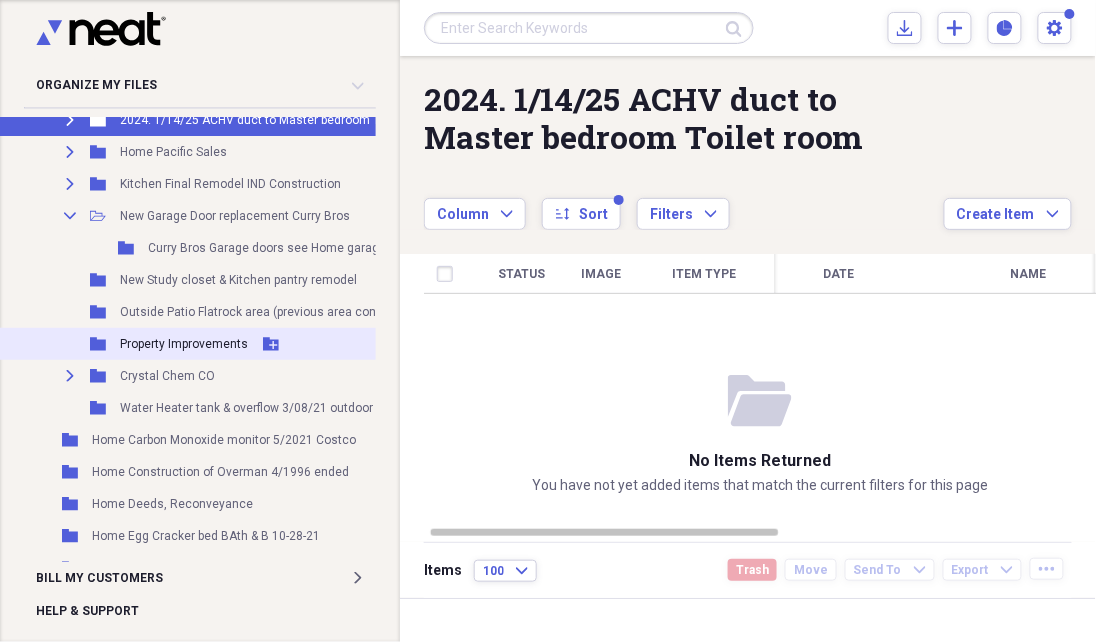 click on "Property Improvements" at bounding box center [184, 344] 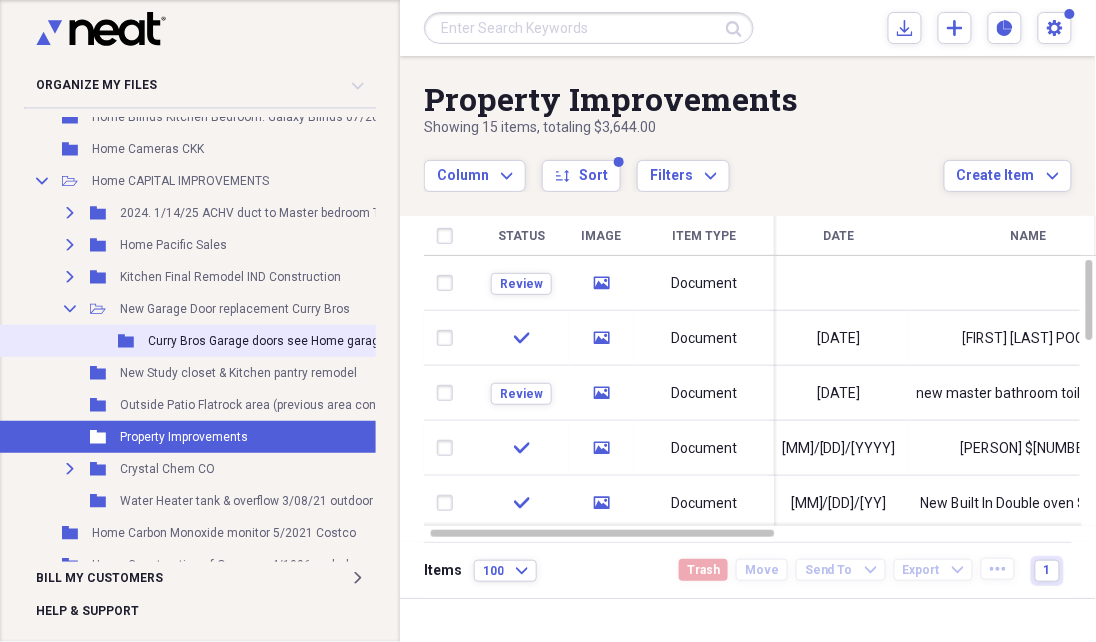 scroll, scrollTop: 3697, scrollLeft: 58, axis: both 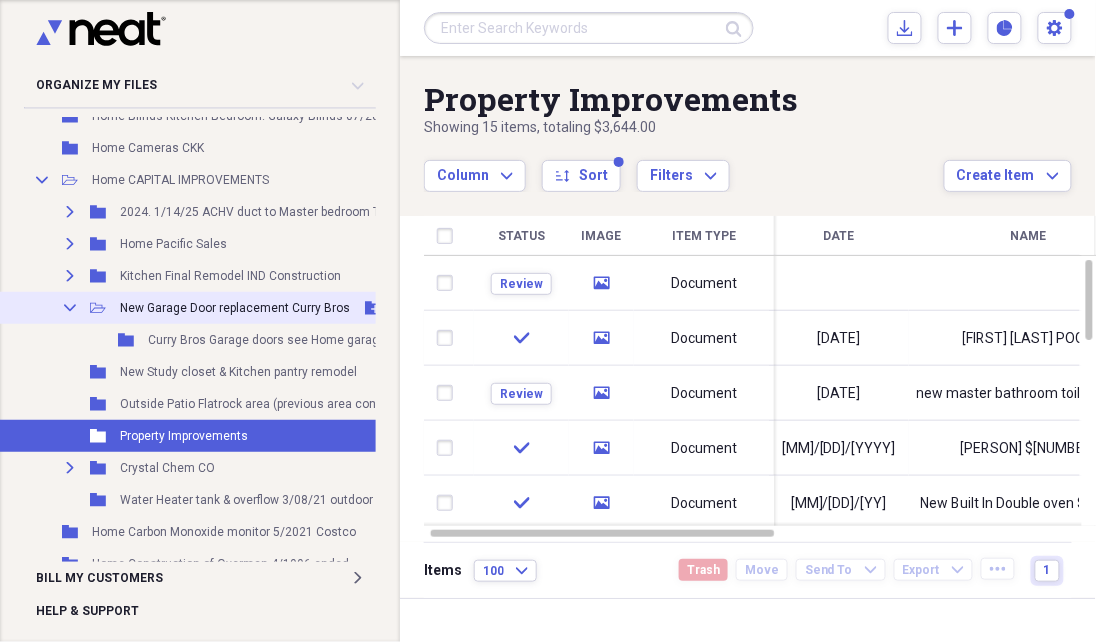 click 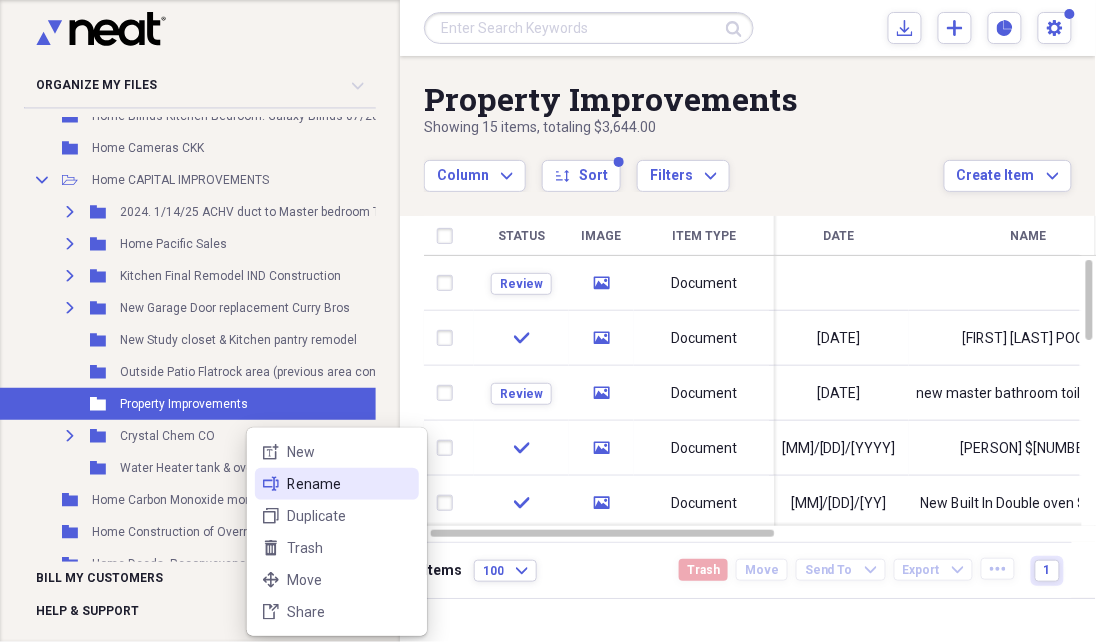 click on "Rename" at bounding box center (349, 484) 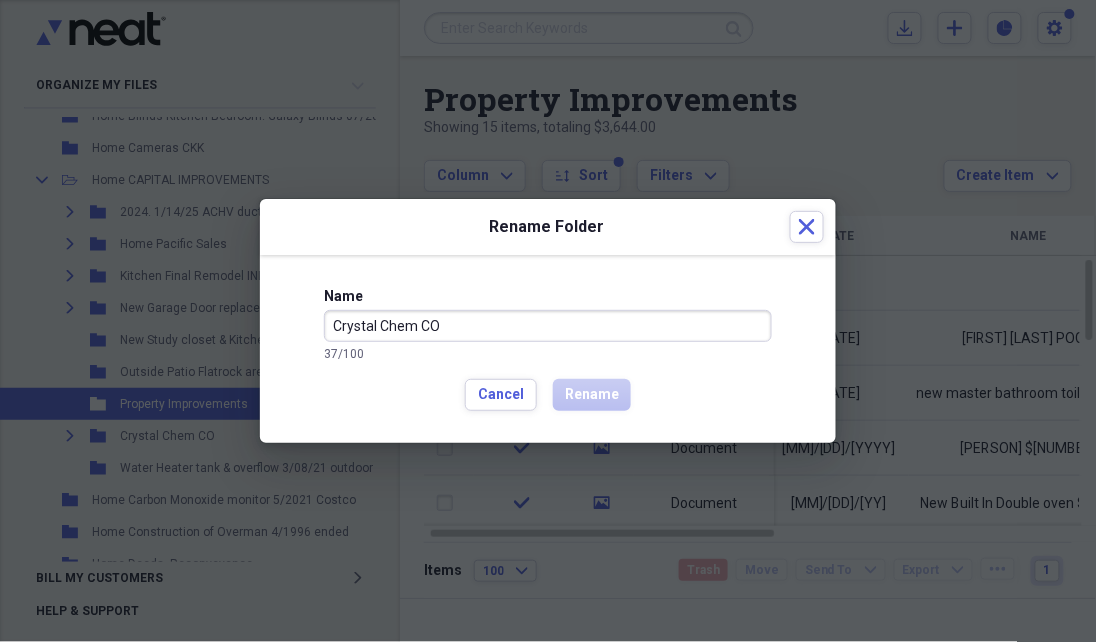 click on "Swimming Pool redone  Crystal Chem CO" at bounding box center (548, 326) 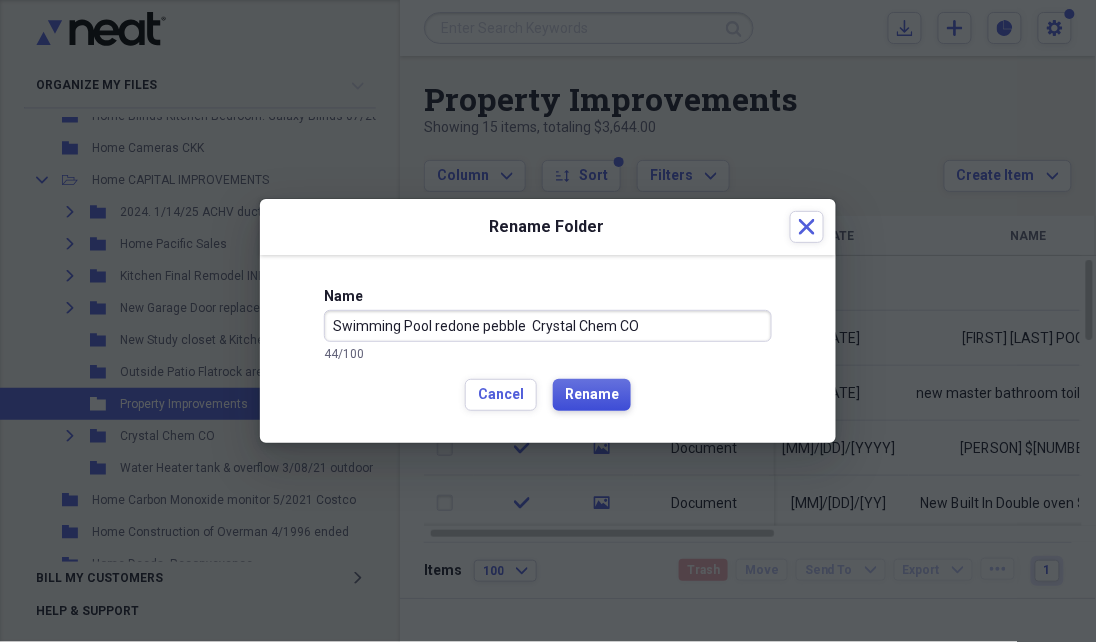 type on "Swimming Pool redone pebble  Crystal Chem CO" 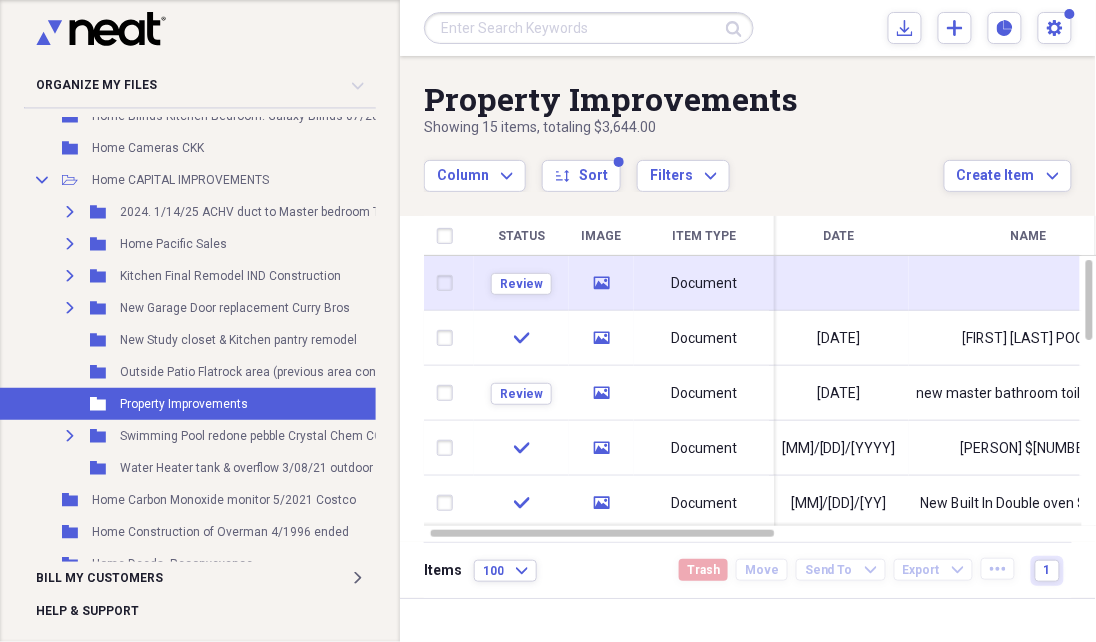 click on "Document" at bounding box center (704, 284) 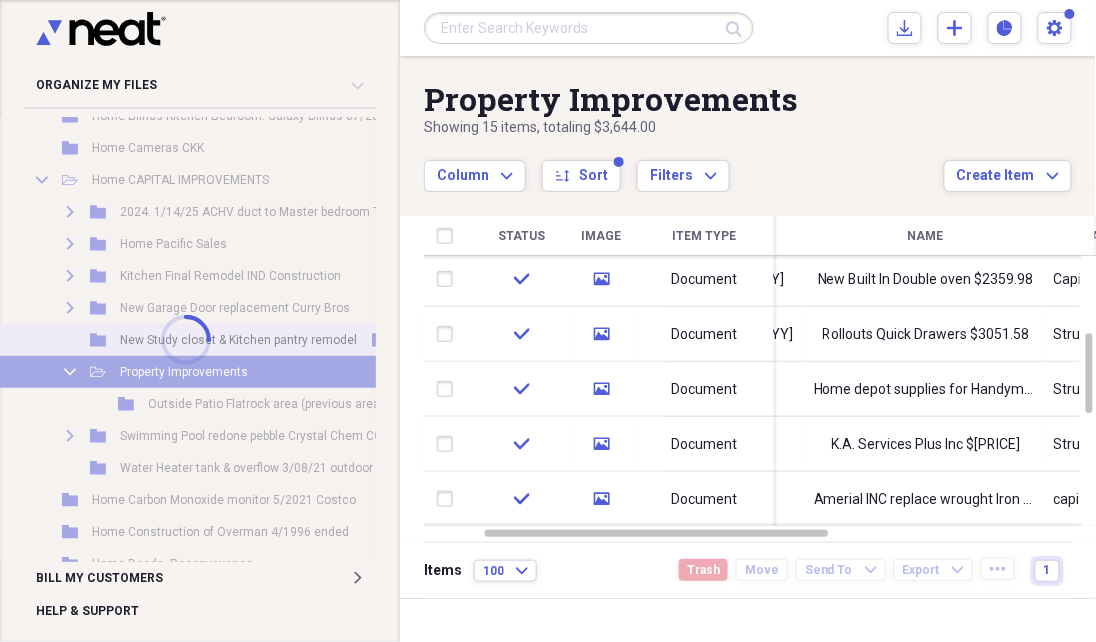 click at bounding box center [186, 339] 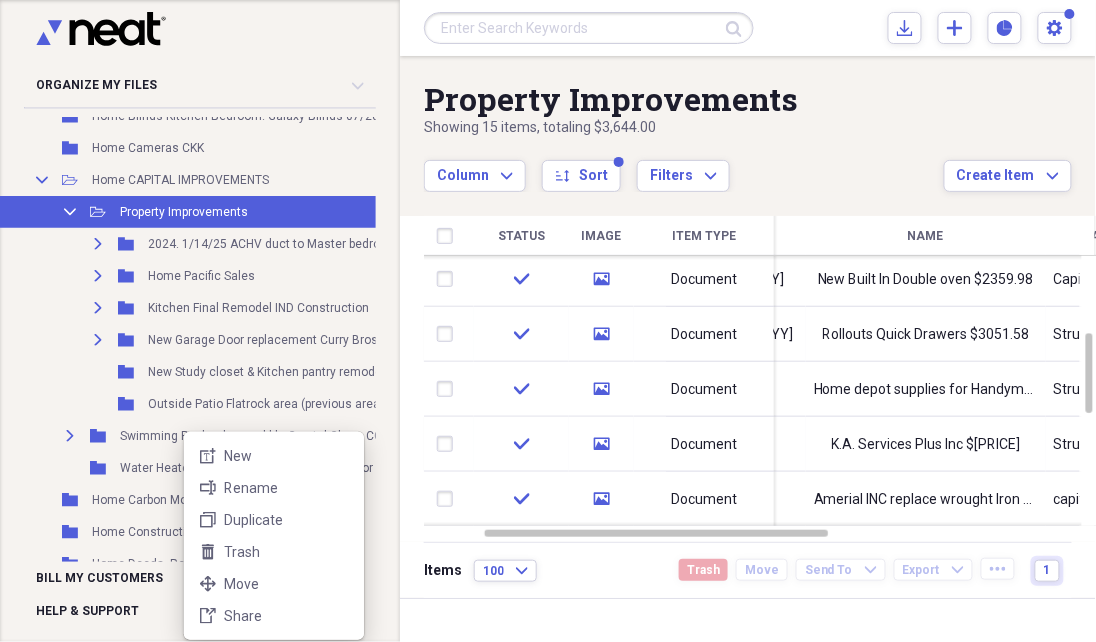 drag, startPoint x: 184, startPoint y: 432, endPoint x: 126, endPoint y: 397, distance: 67.74216 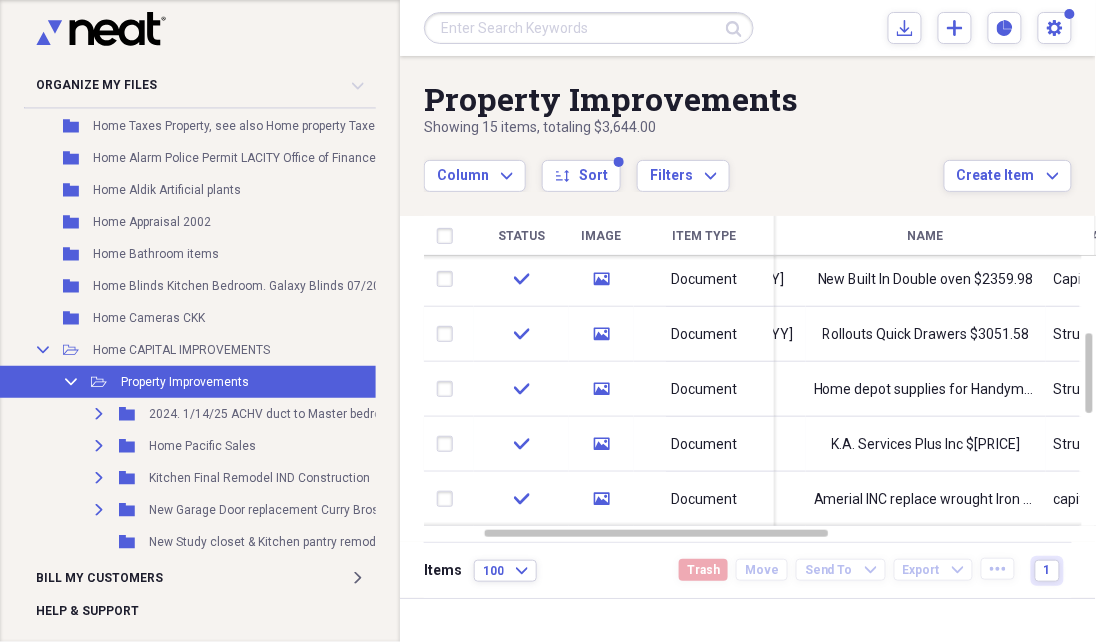 scroll, scrollTop: 3526, scrollLeft: 57, axis: both 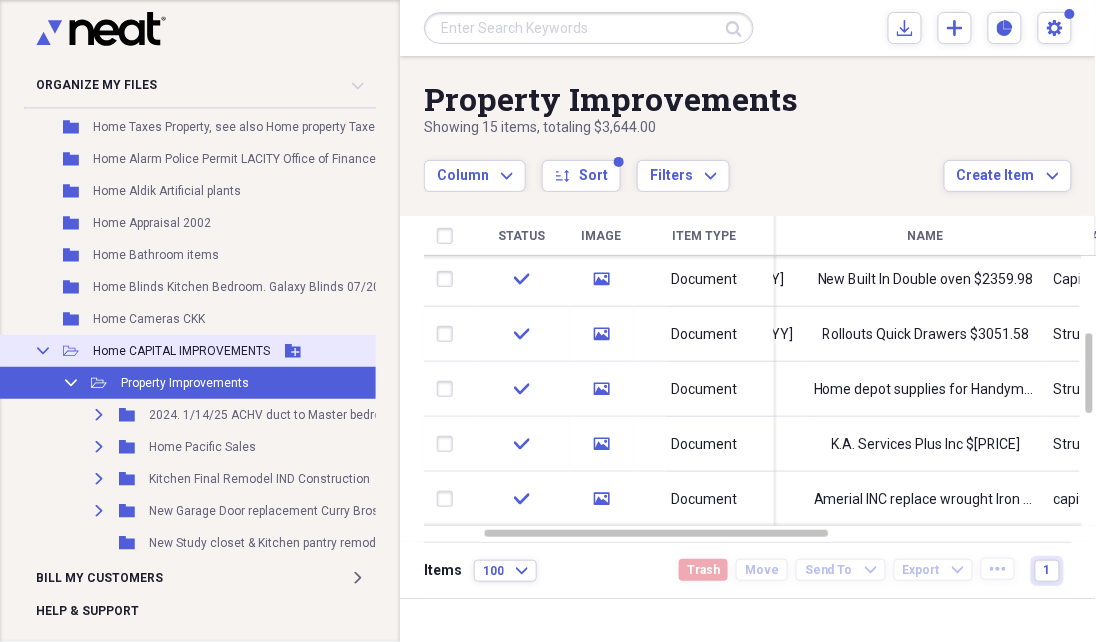 click on "Home CAPITAL IMPROVEMENTS" at bounding box center (181, 351) 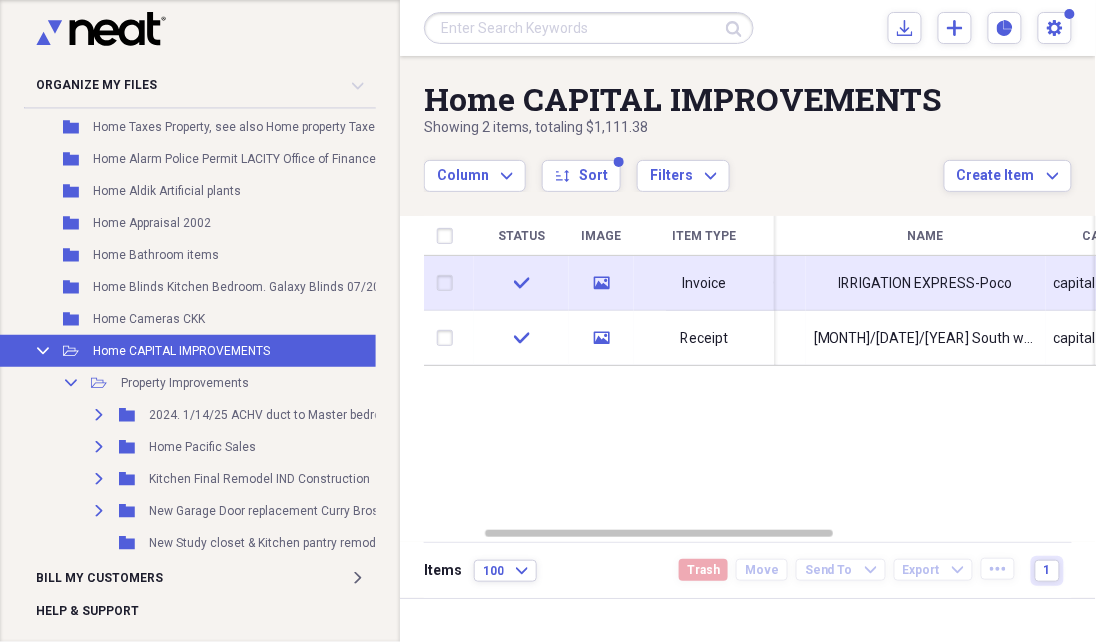 click on "check" at bounding box center (521, 283) 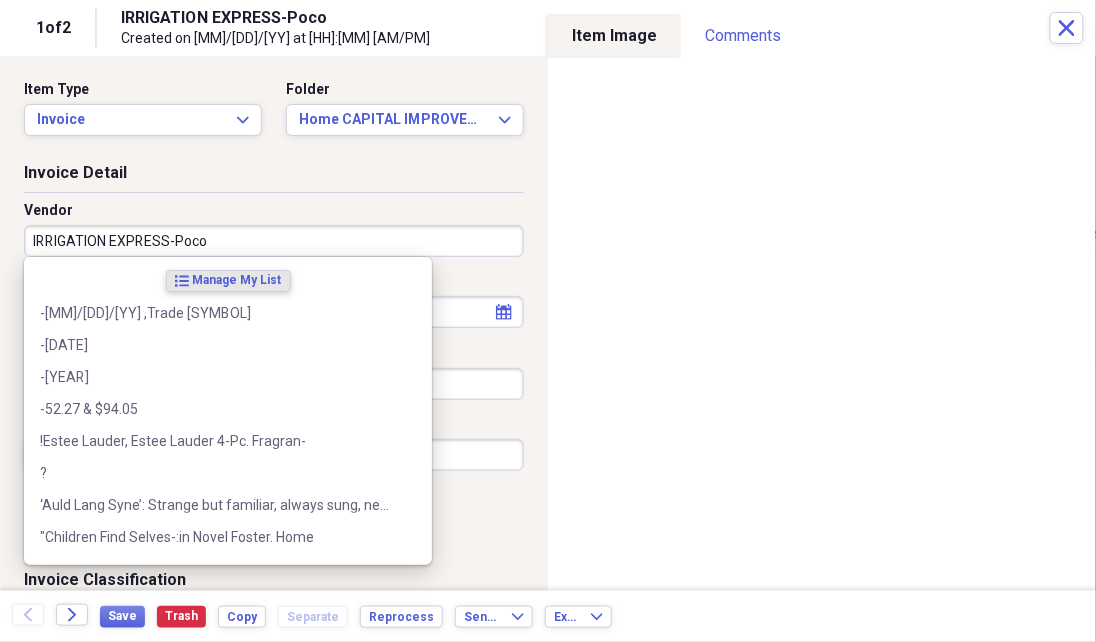 click on "IRRIGATION EXPRESS-Poco" at bounding box center [274, 241] 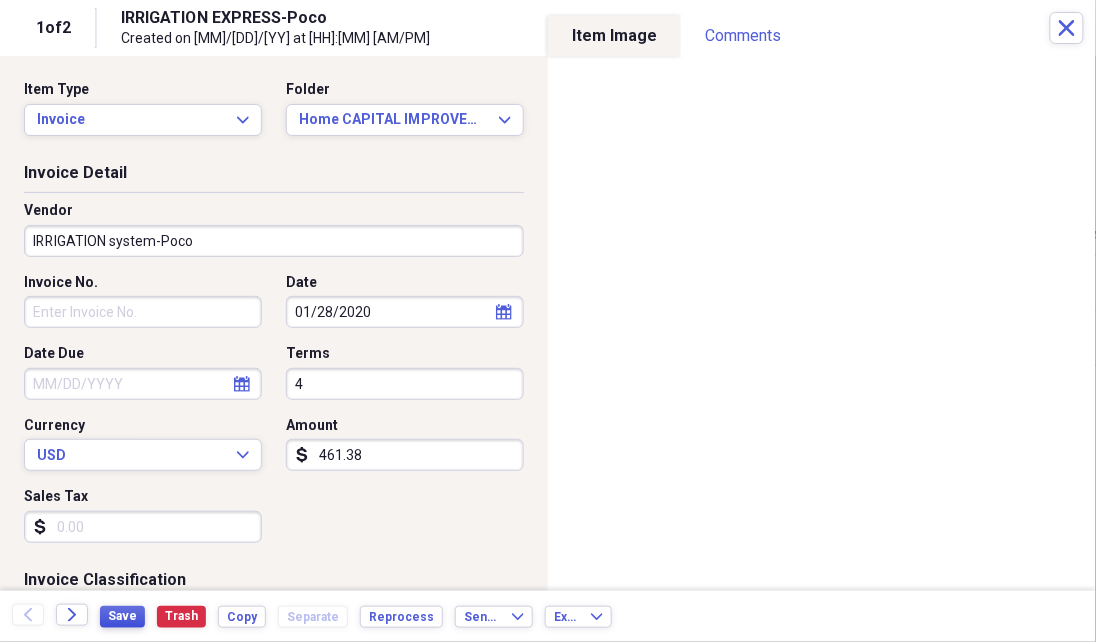 type on "IRRIGATION system-Poco" 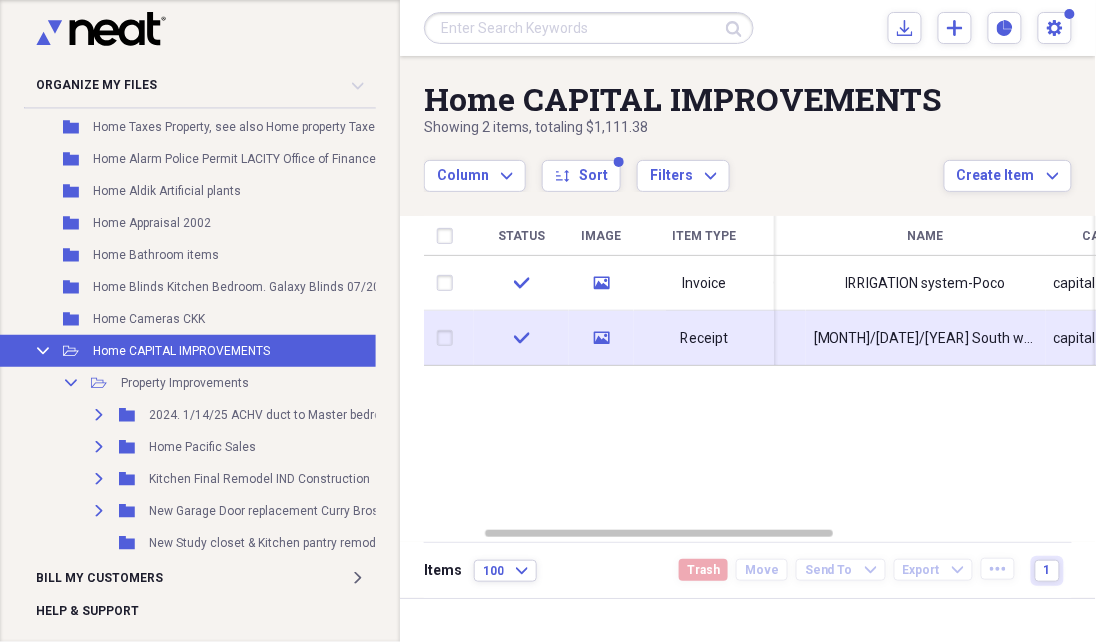 click on "03/21/2017" at bounding box center [736, 338] 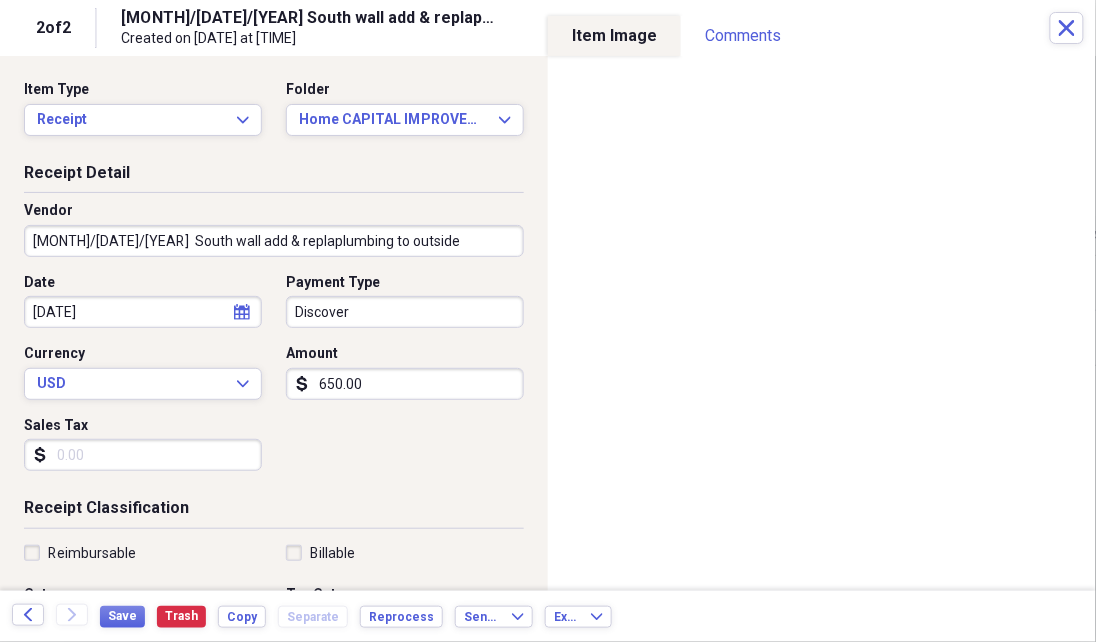 click on "3/21/17  South wall add & replaplumbing to outside" at bounding box center [274, 241] 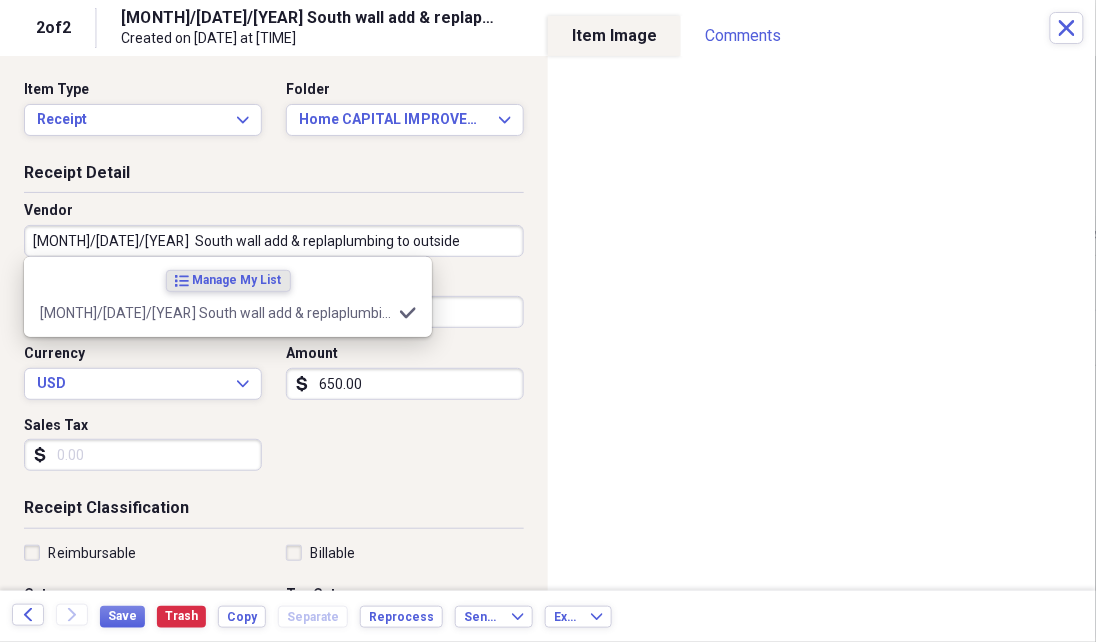 click on "3/21/17  South wall add & replaplumbing to outside" at bounding box center [274, 241] 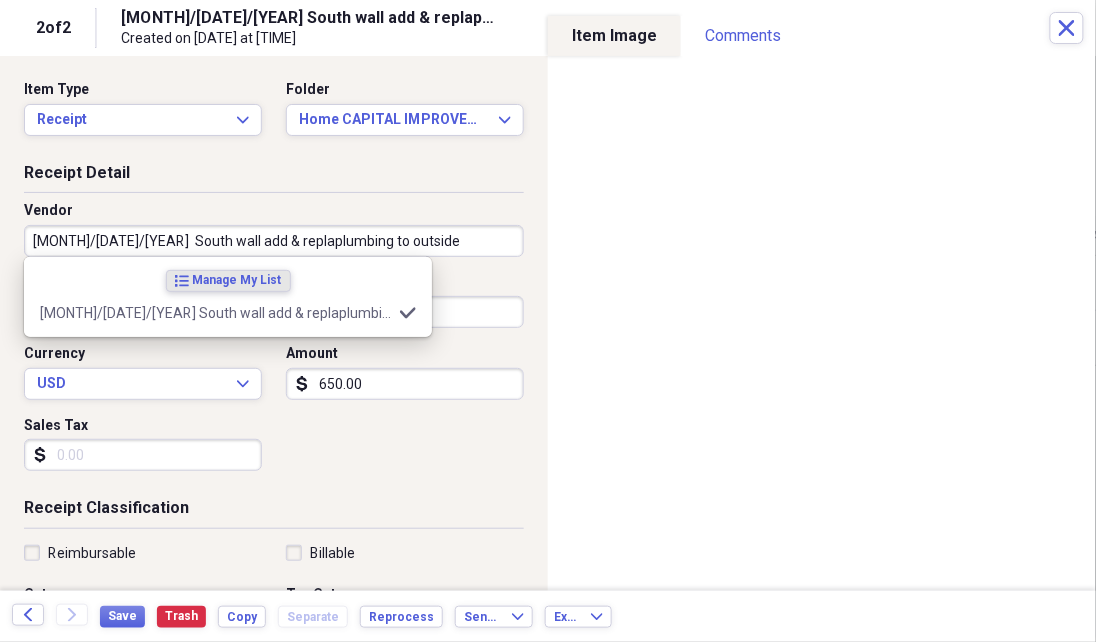 click on "3/21/17  South wall add & replaplumbing to outside" at bounding box center (274, 241) 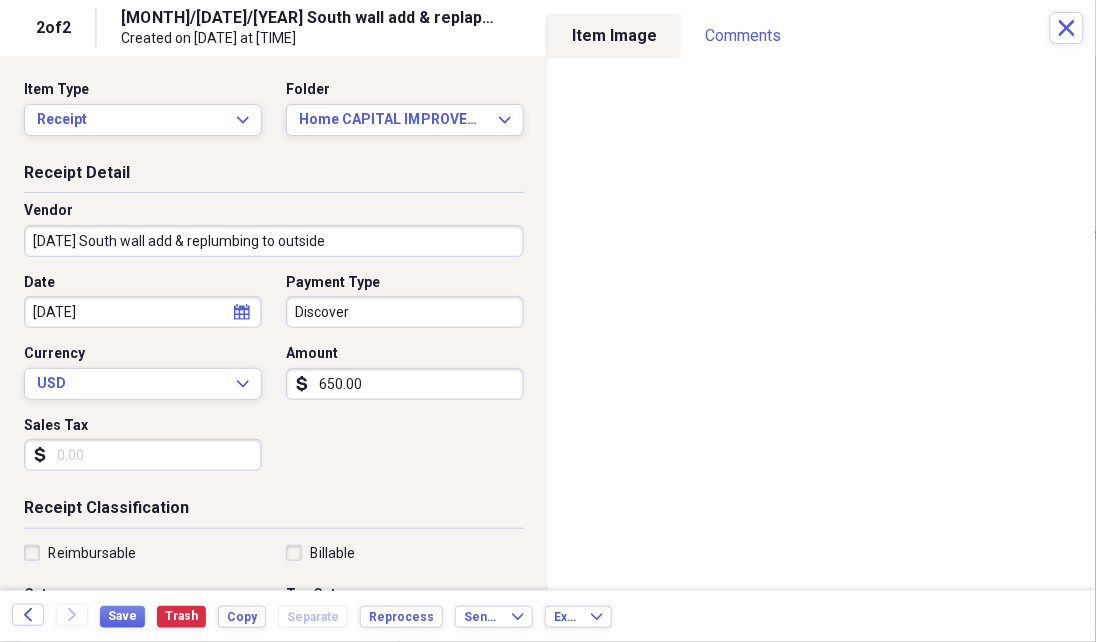 drag, startPoint x: 269, startPoint y: 242, endPoint x: 249, endPoint y: 244, distance: 20.09975 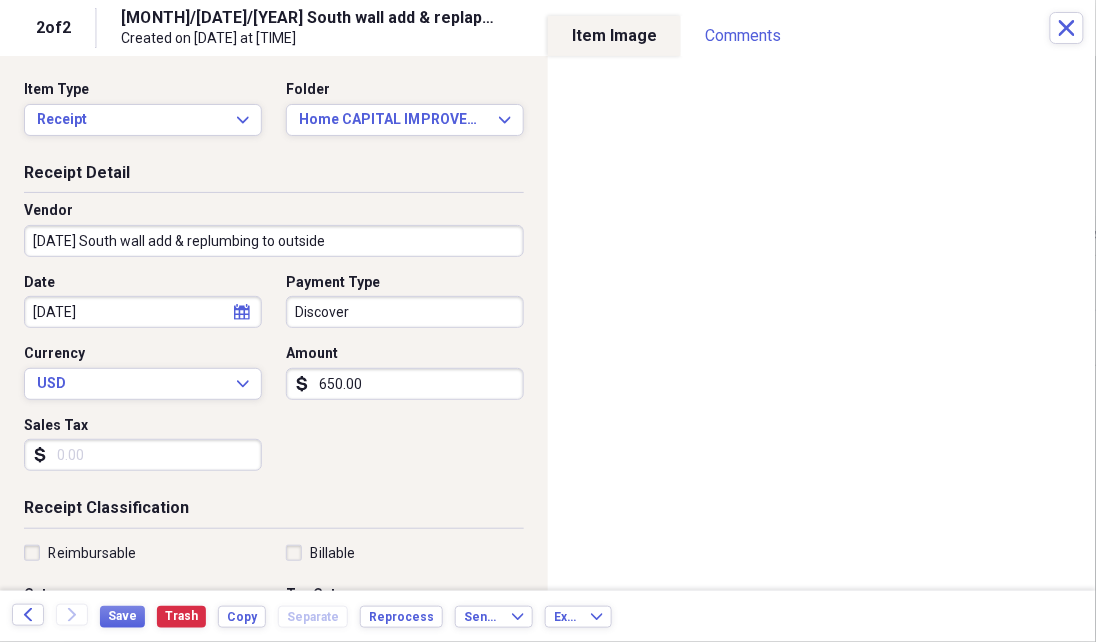 click on "3/21/17  South wall add & replumbing to outside" at bounding box center [274, 241] 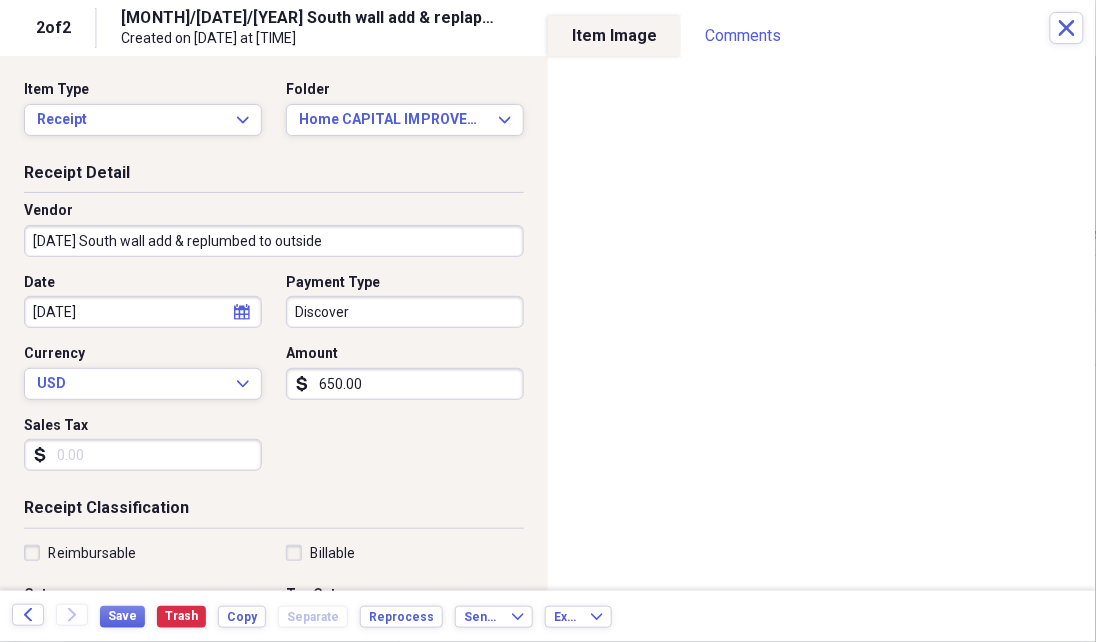 click on "3/21/17  South wall add & replumbed to outside" at bounding box center [274, 241] 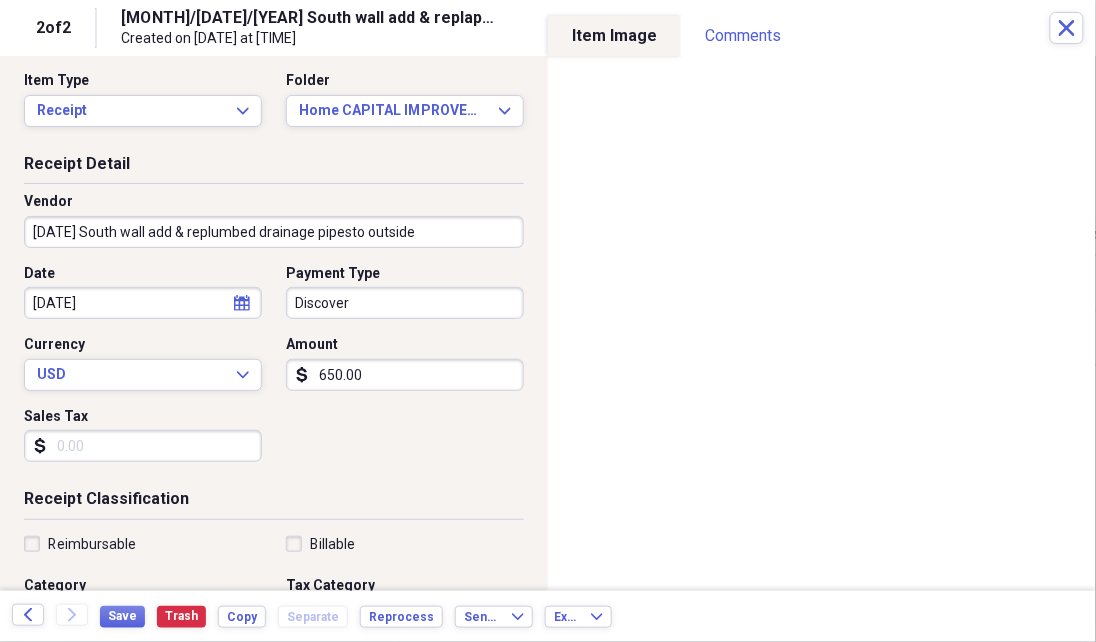 scroll, scrollTop: 14, scrollLeft: 0, axis: vertical 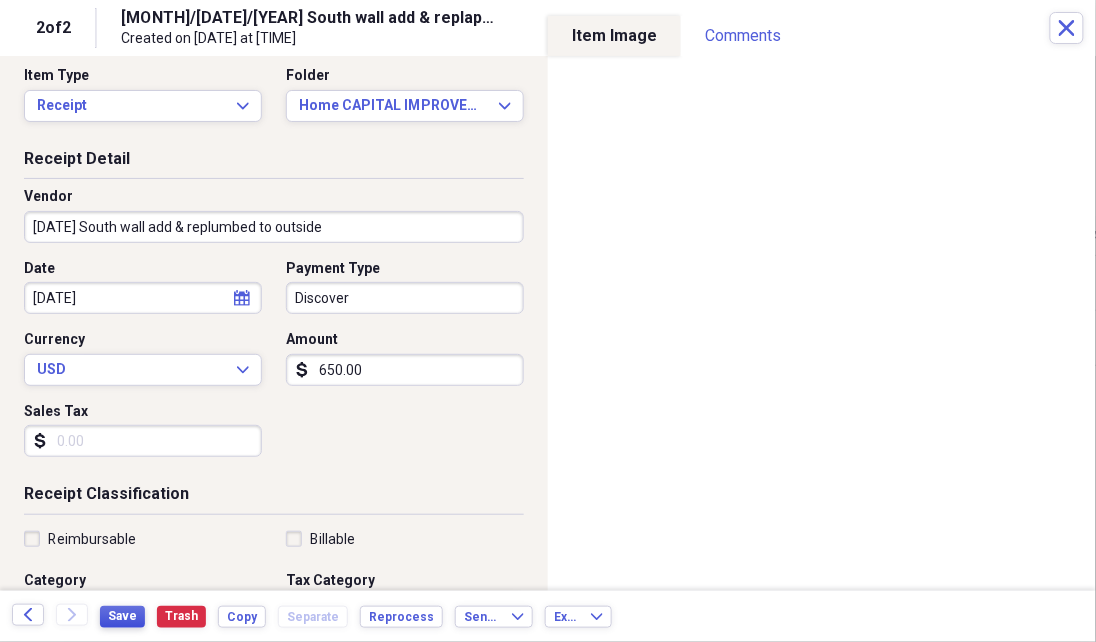 type on "3/21/17  South wall add & replumbed drainage pipes to outside" 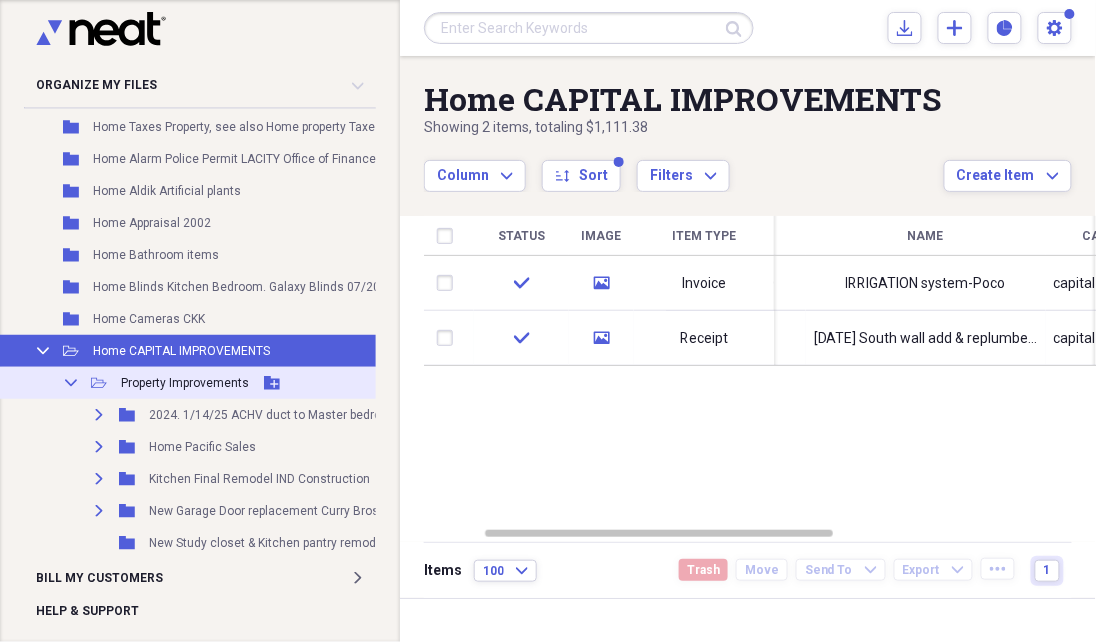 click 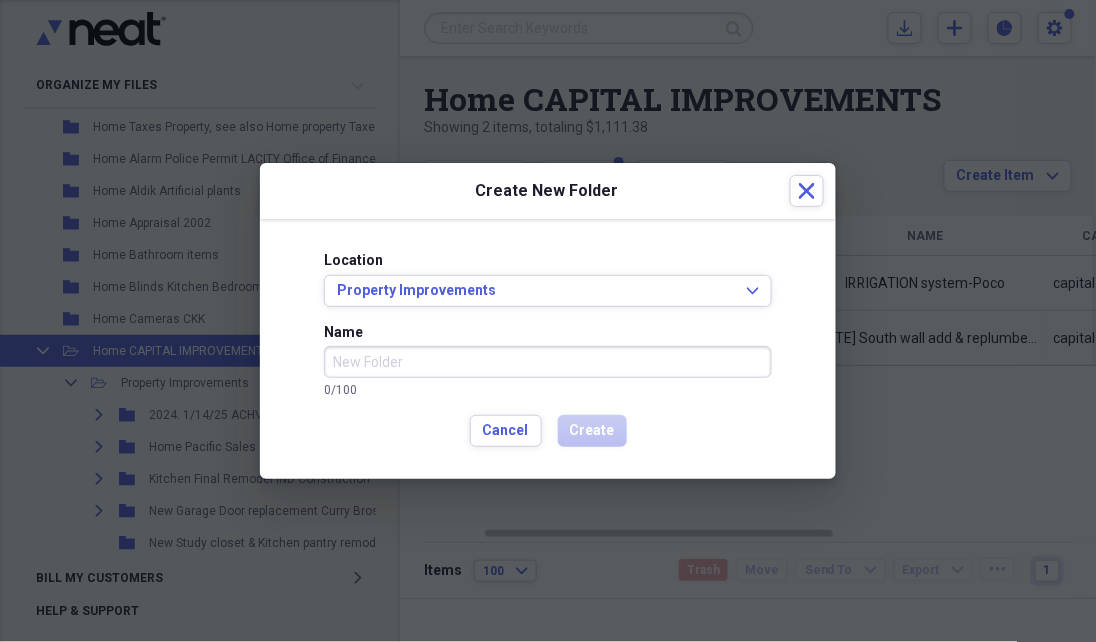 click on "Name" at bounding box center [548, 362] 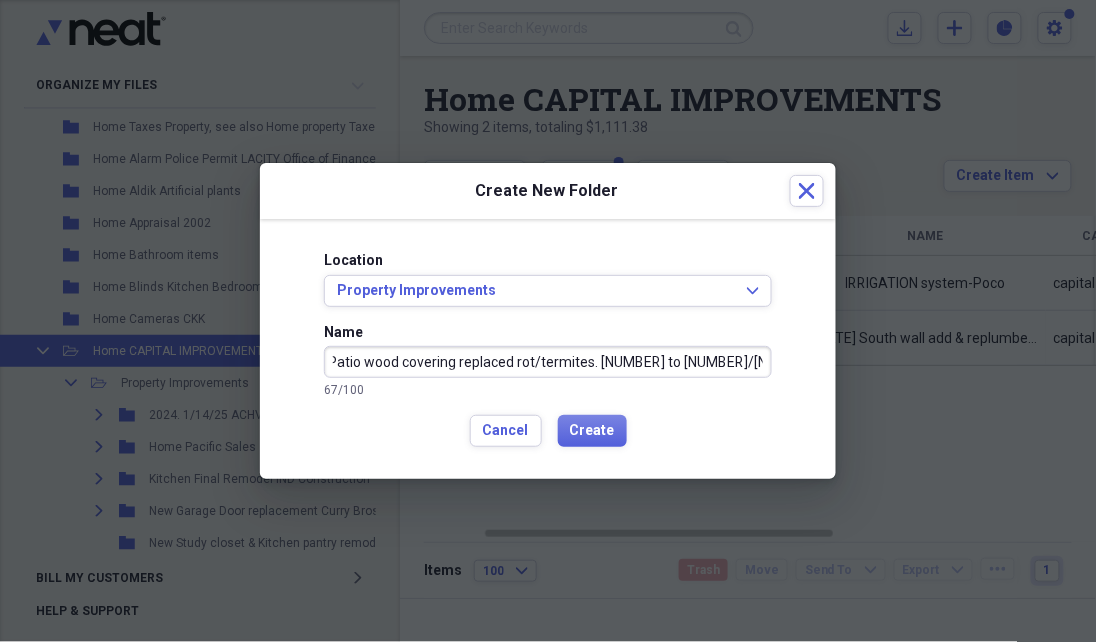 scroll, scrollTop: 0, scrollLeft: 0, axis: both 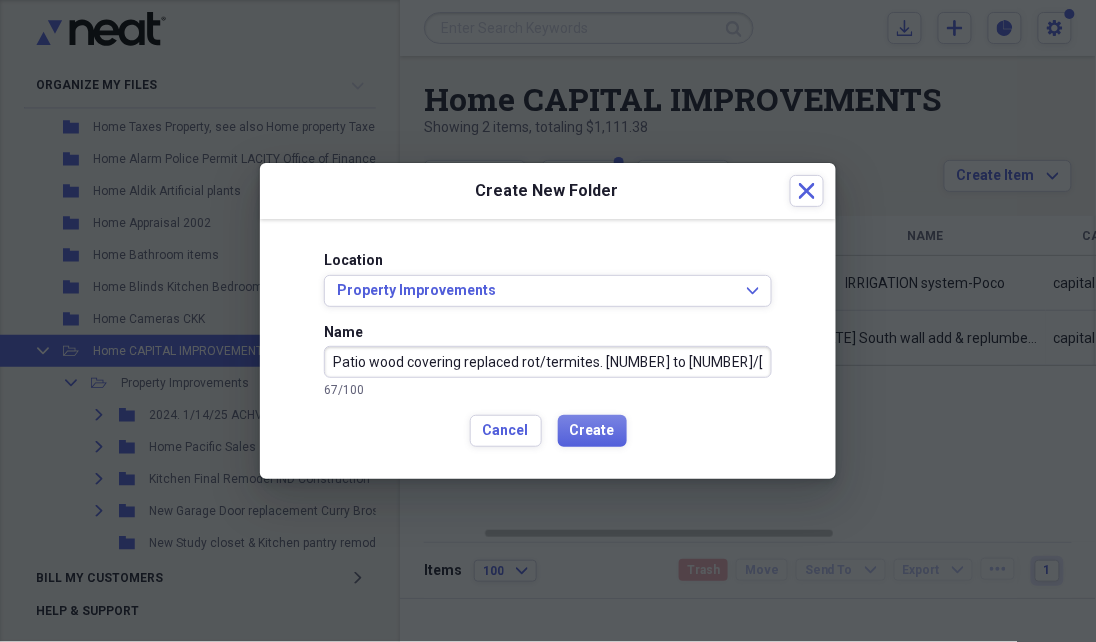 click on "Patio wood covering replaced rot/termites. 7 to 8/25. Poco Handyman" at bounding box center (548, 362) 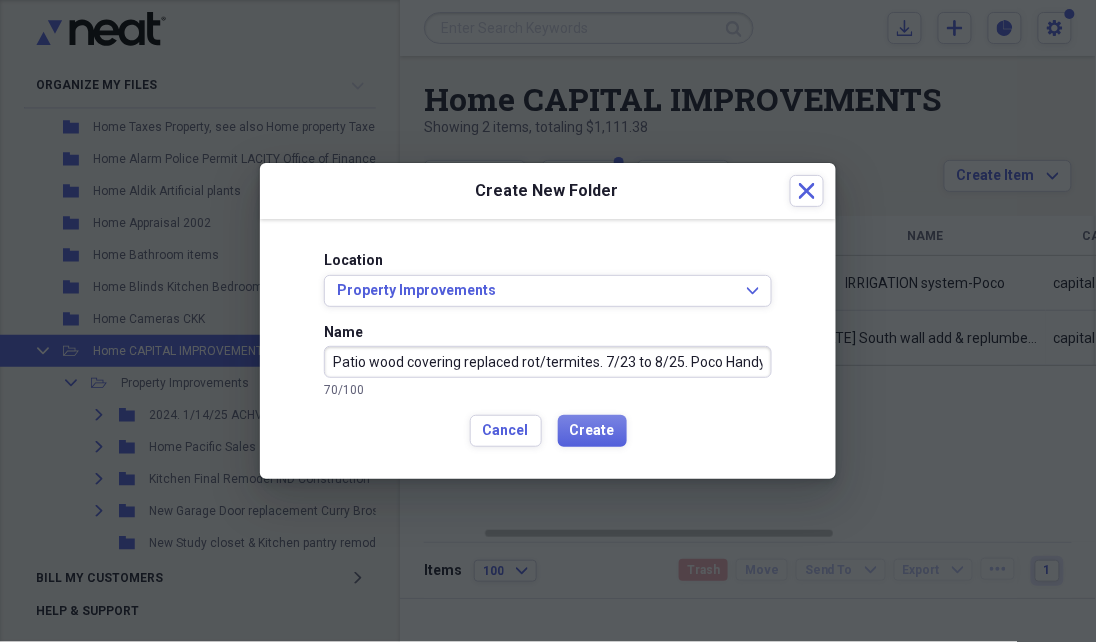 click on "Patio wood covering replaced rot/termites. 7/23 to 8/25. Poco Handyman" at bounding box center [548, 362] 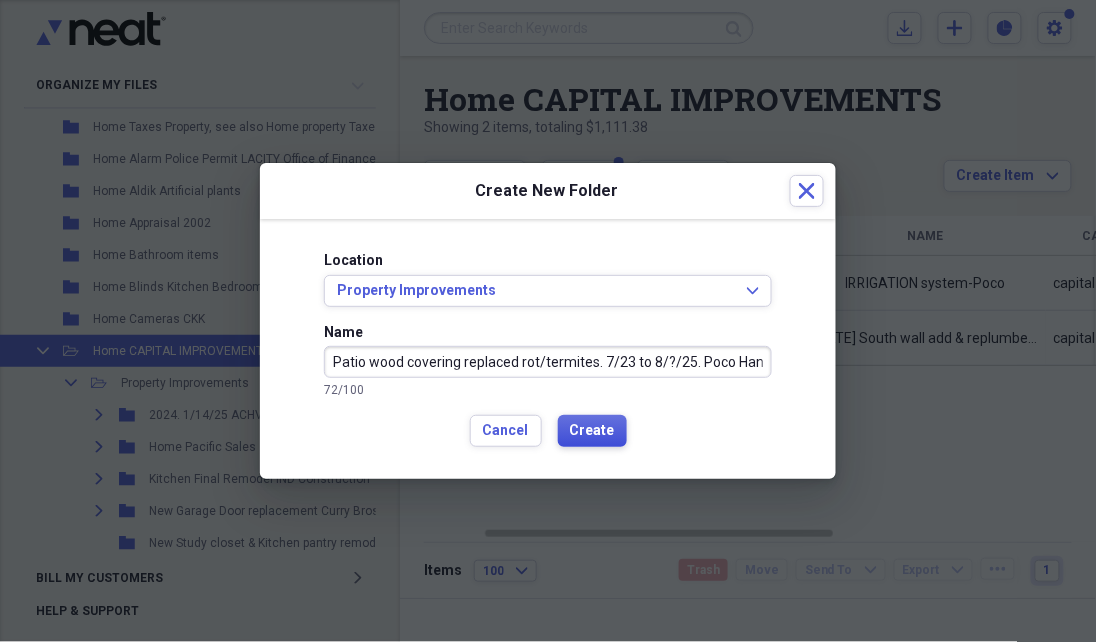 type on "Patio wood covering replaced rot/termites. 7/23 to 8/?/25. Poco Handyman" 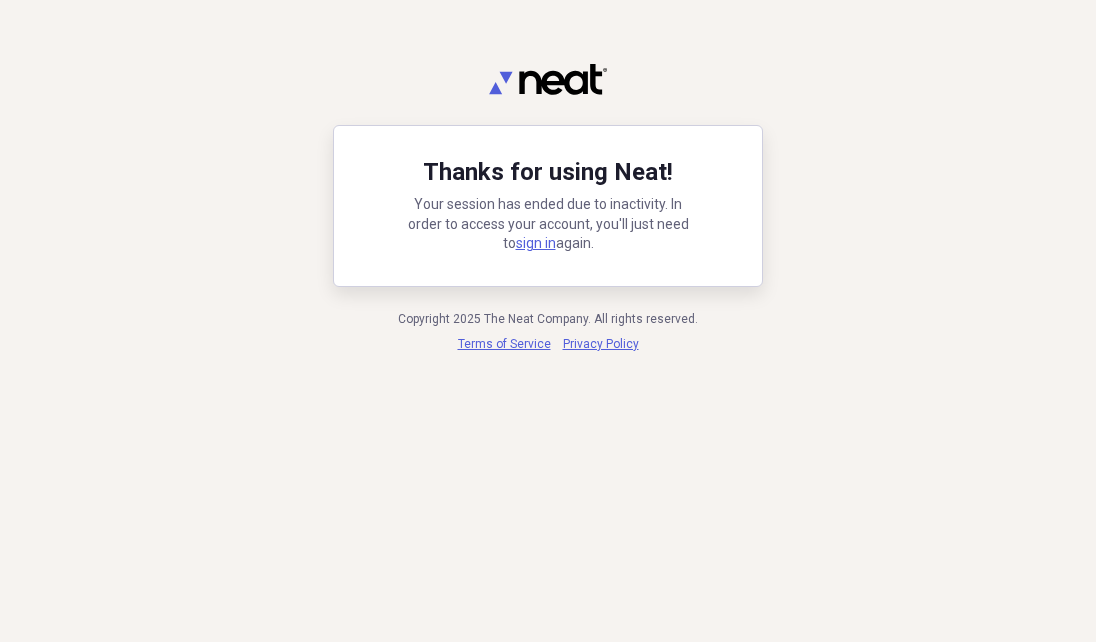 scroll, scrollTop: 0, scrollLeft: 0, axis: both 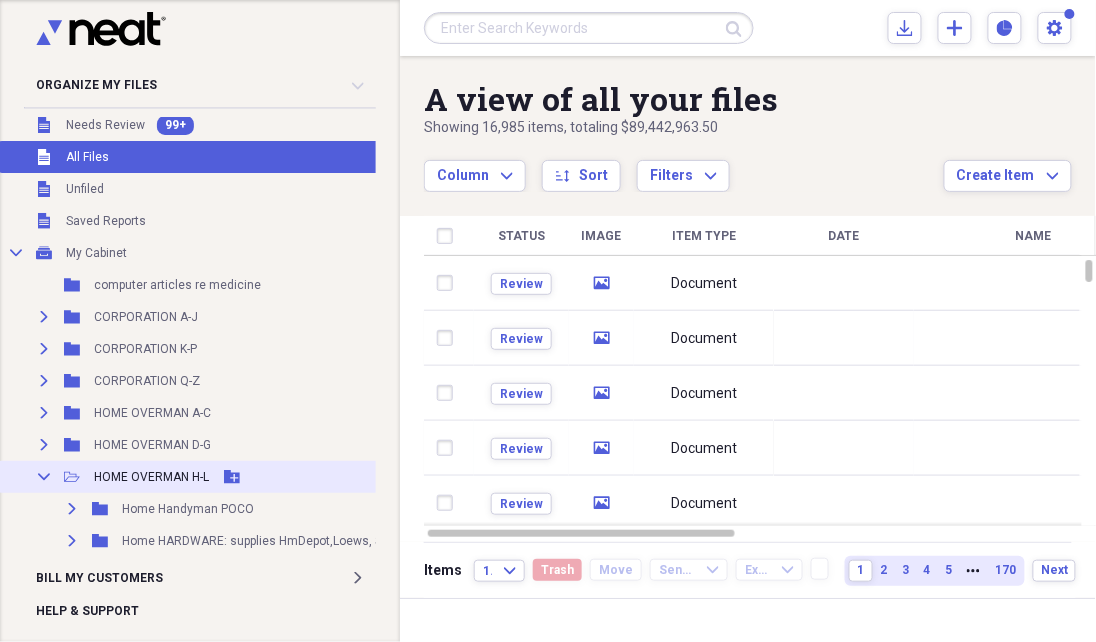 click on "Collapse" at bounding box center (44, 477) 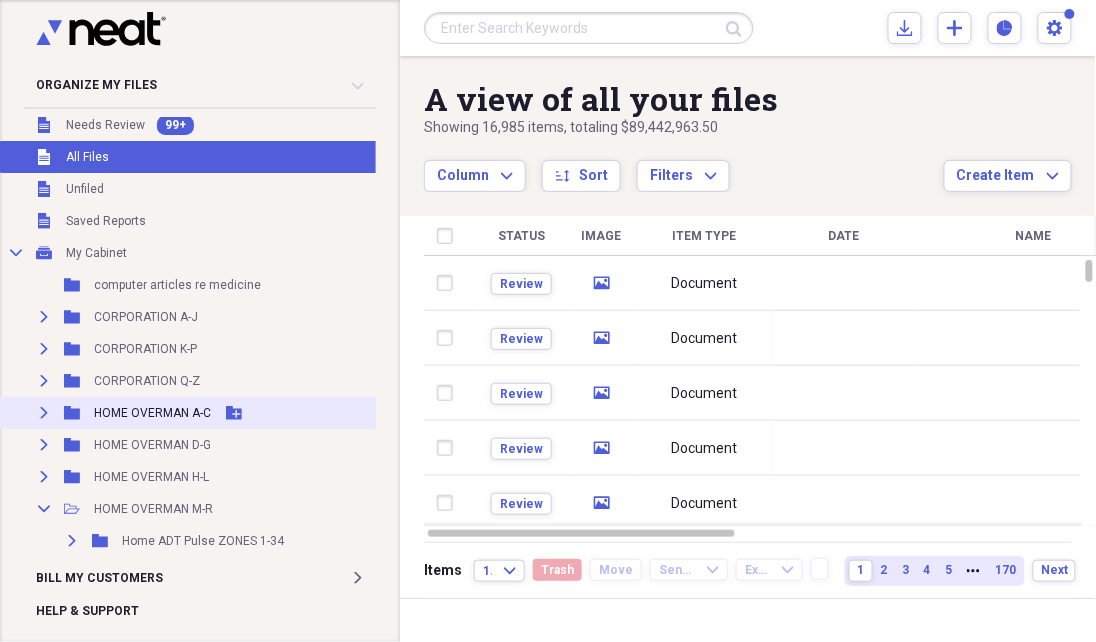 click on "Expand" 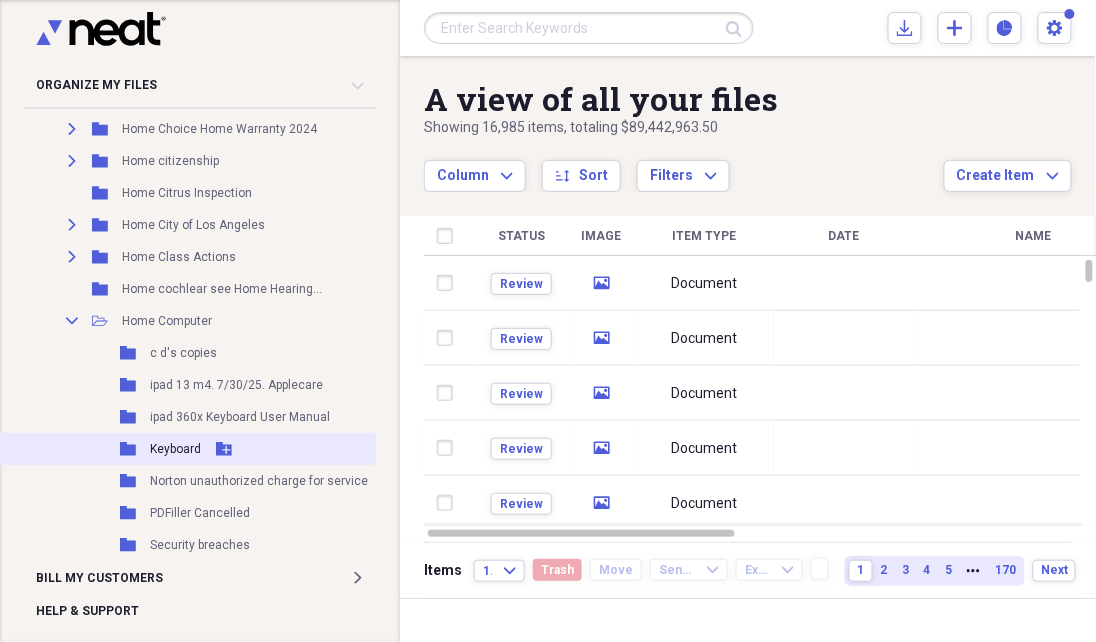 scroll, scrollTop: 2116, scrollLeft: 4, axis: both 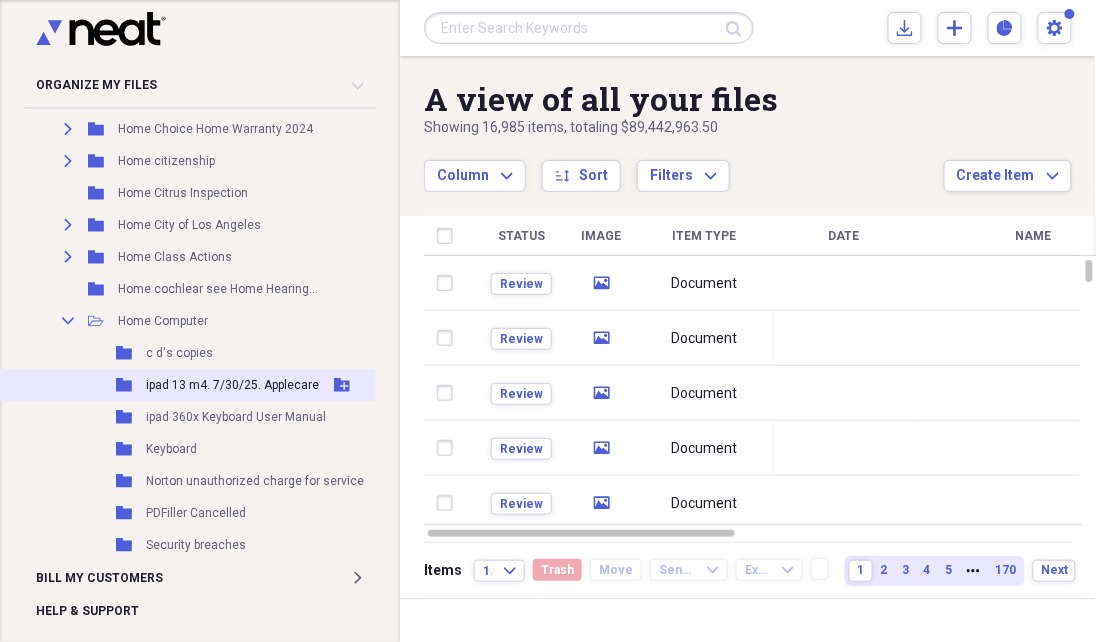 click on "Add Folder" 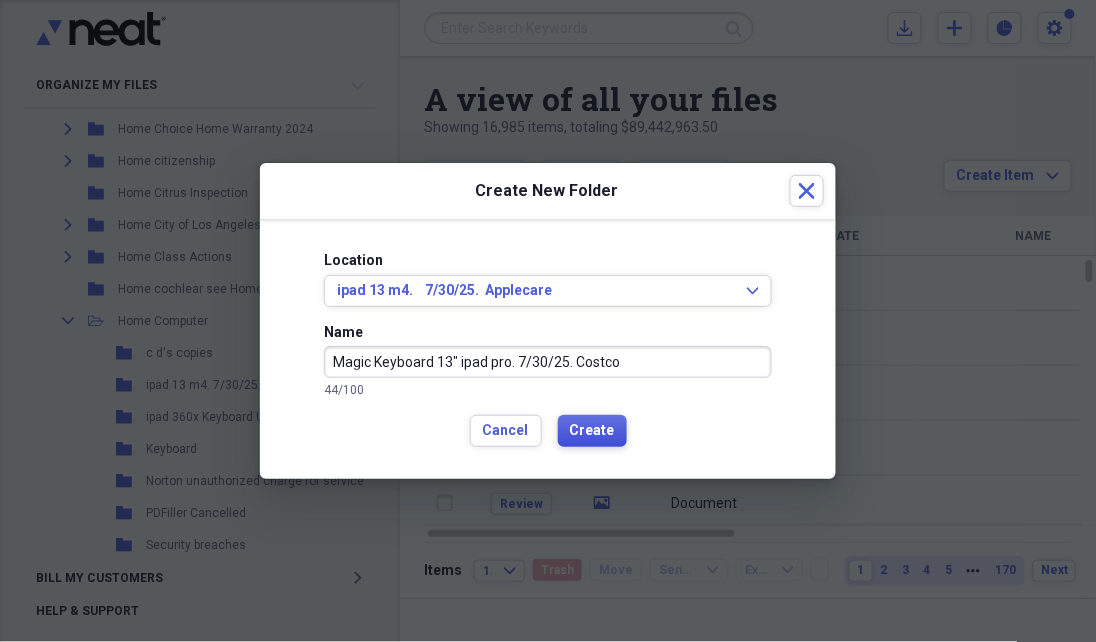 type on "Magic Keyboard 13" ipad pro. 7/30/25. Costco" 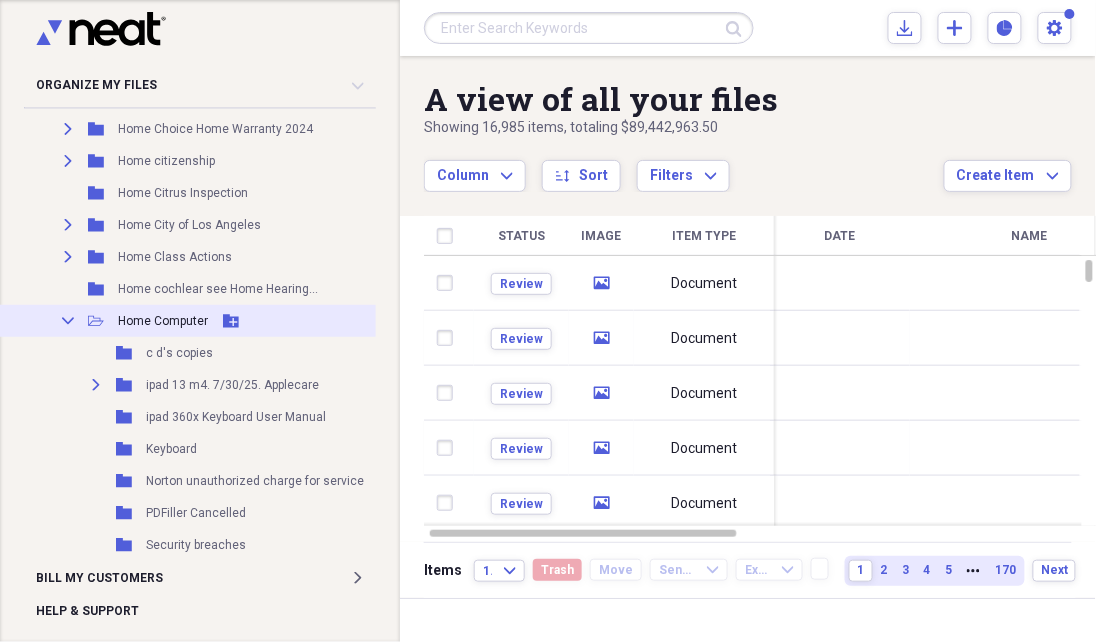 click on "Collapse" 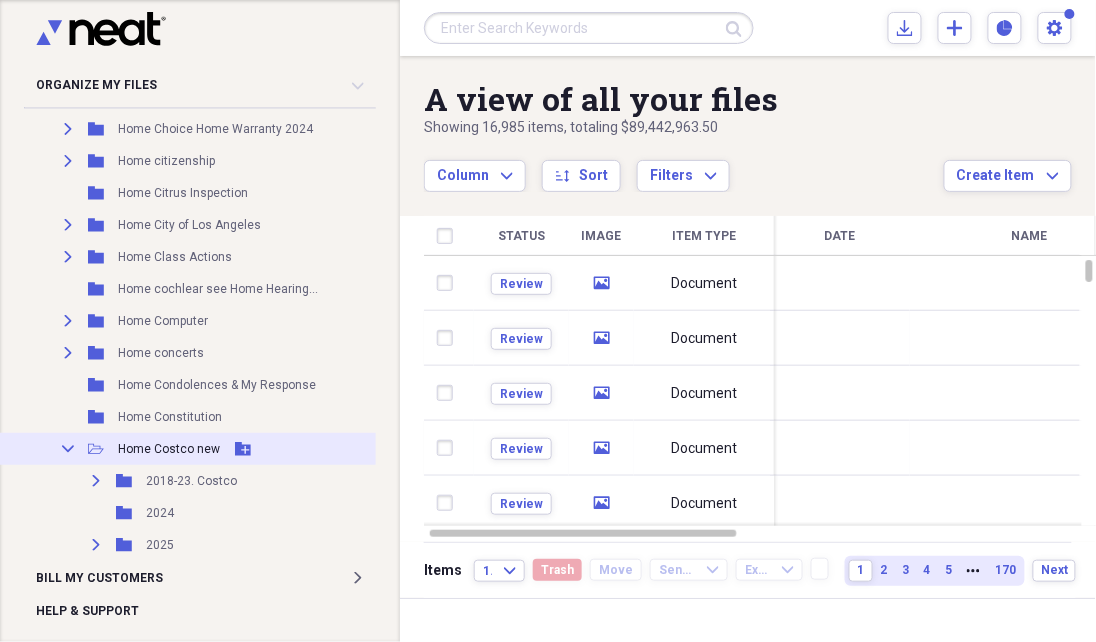 click 